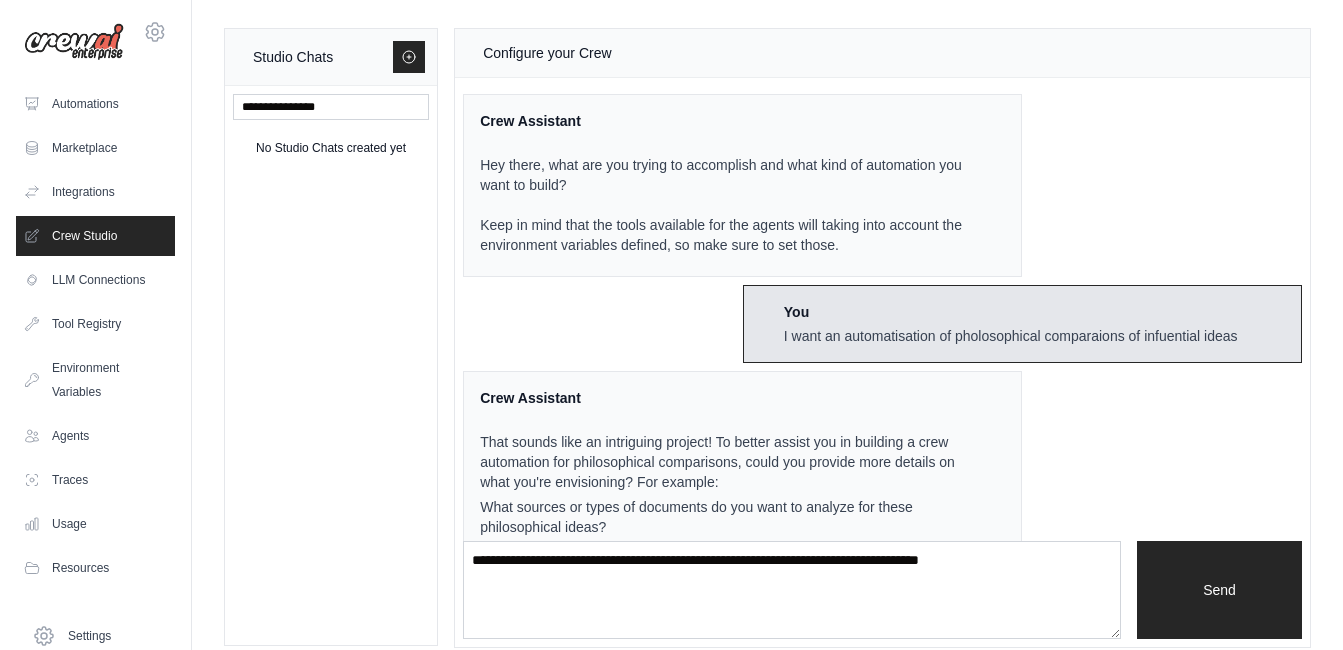 scroll, scrollTop: 18, scrollLeft: 0, axis: vertical 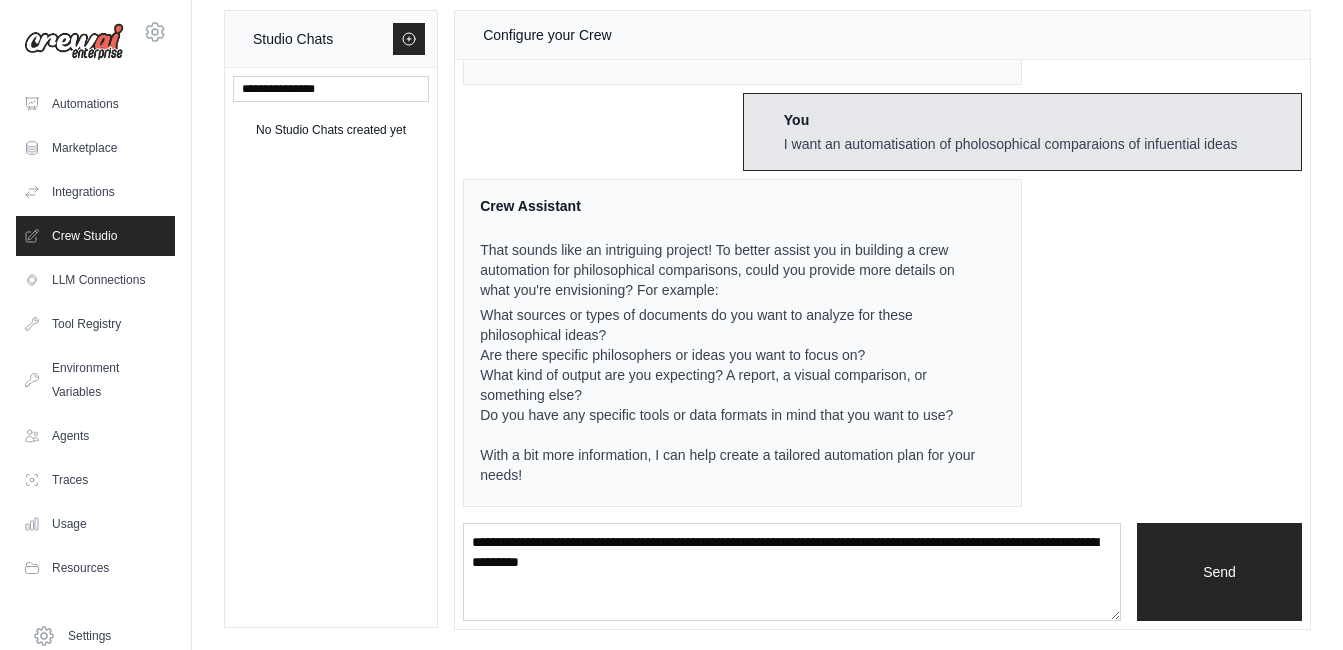 type on "**********" 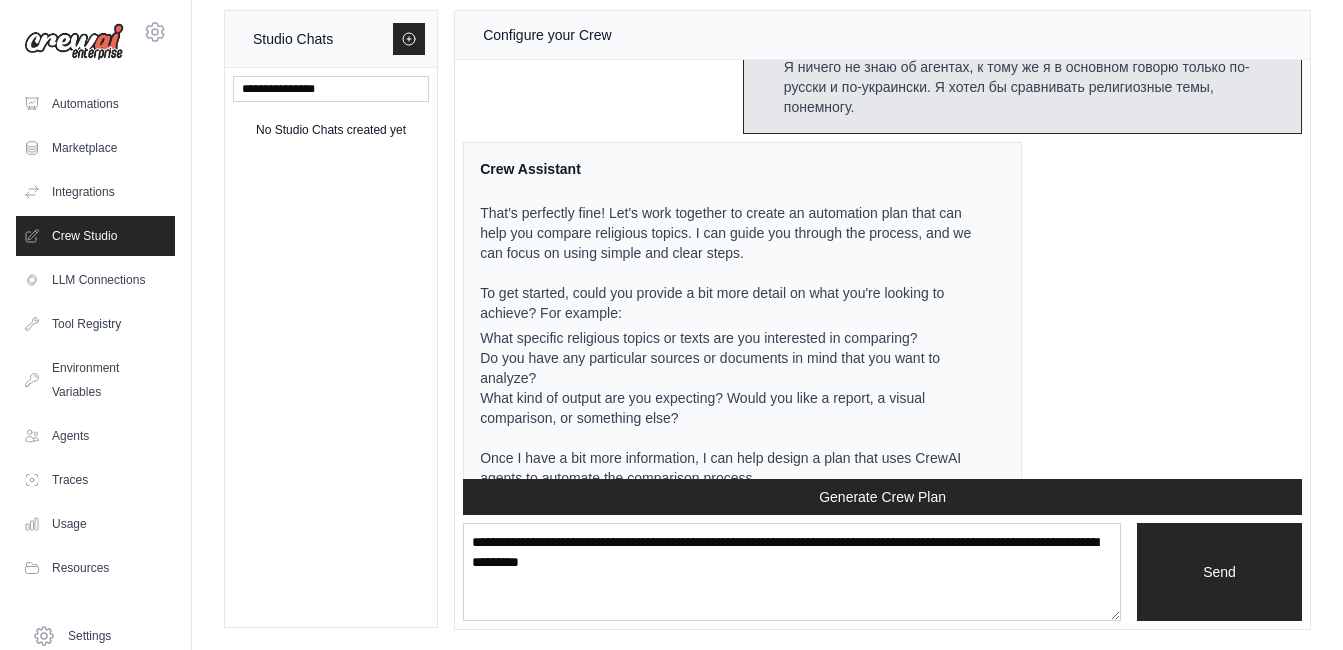 scroll, scrollTop: 720, scrollLeft: 0, axis: vertical 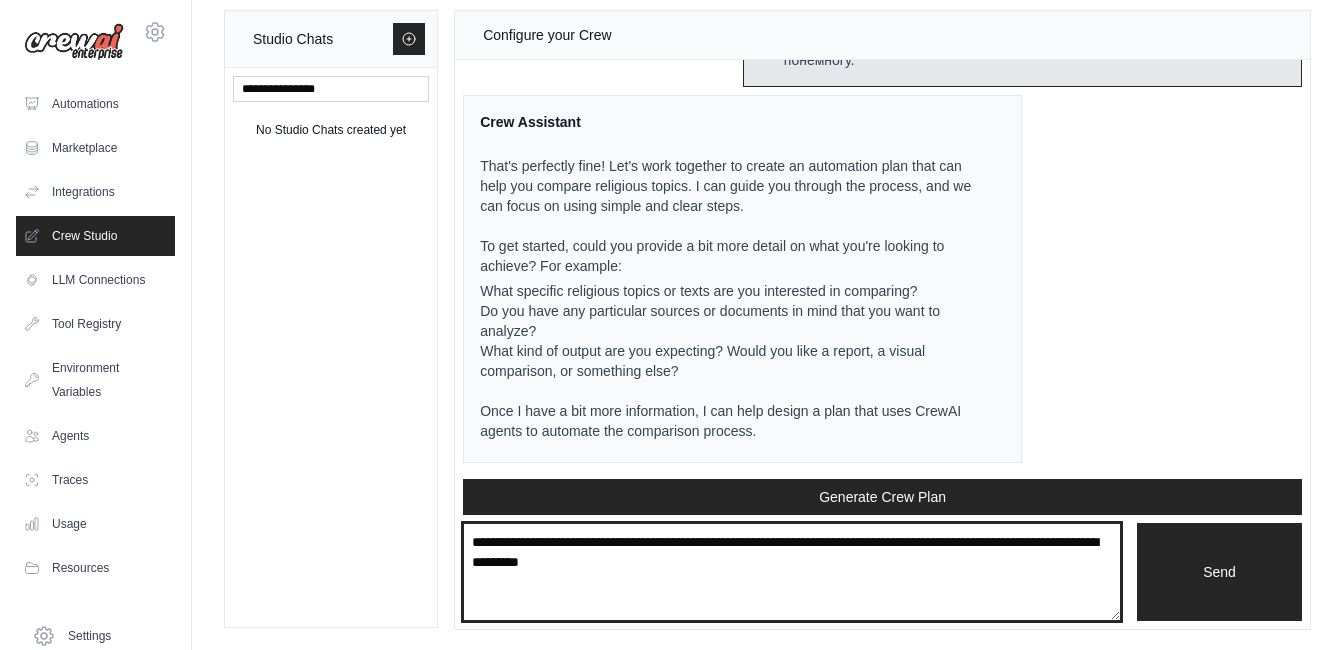 click on "**********" at bounding box center [792, 572] 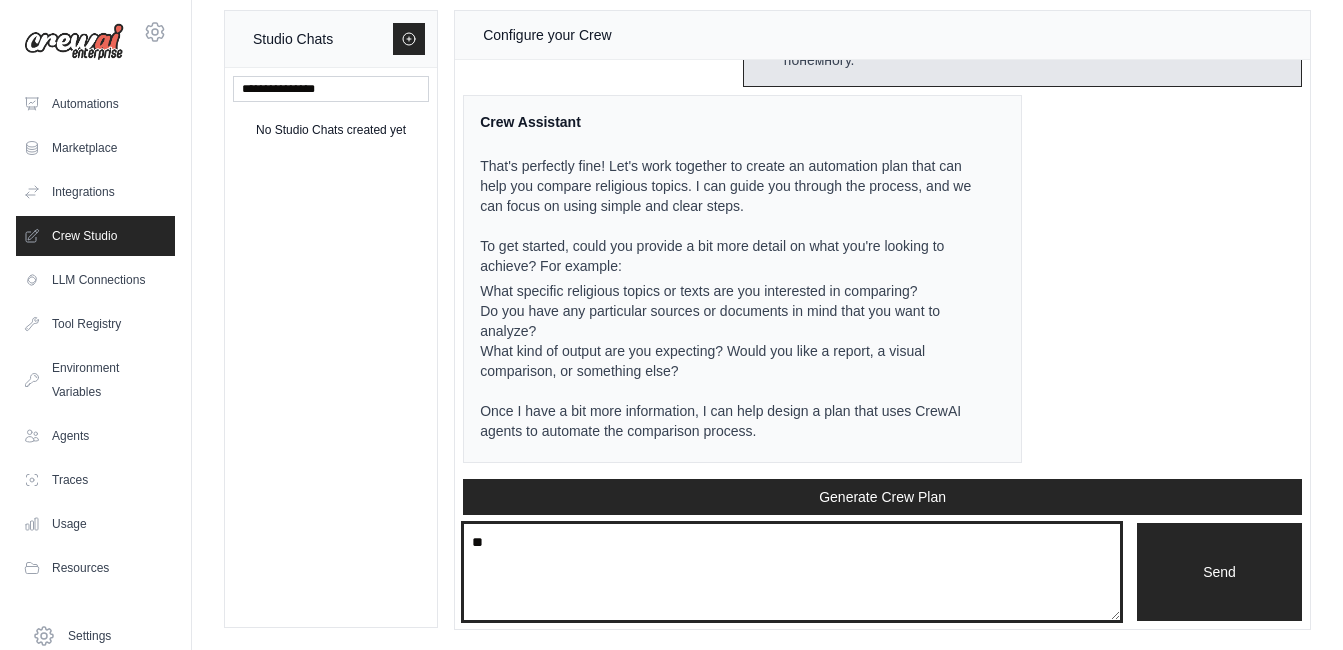 type on "*" 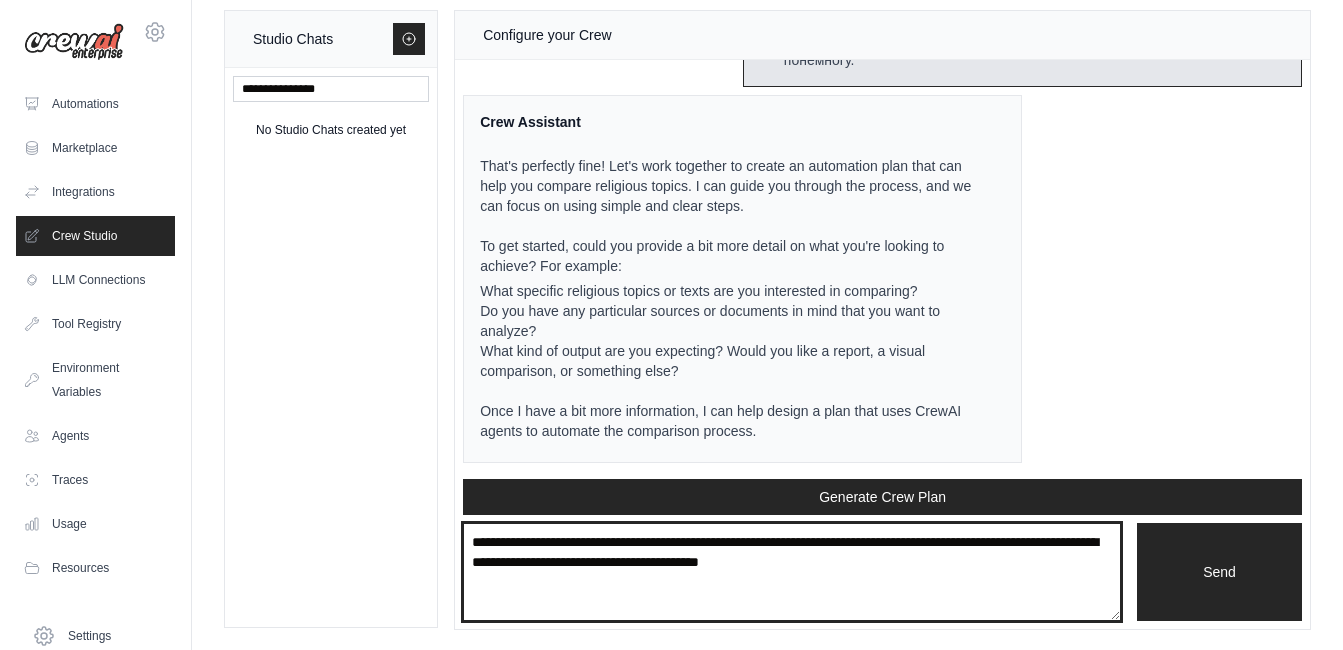 type on "**********" 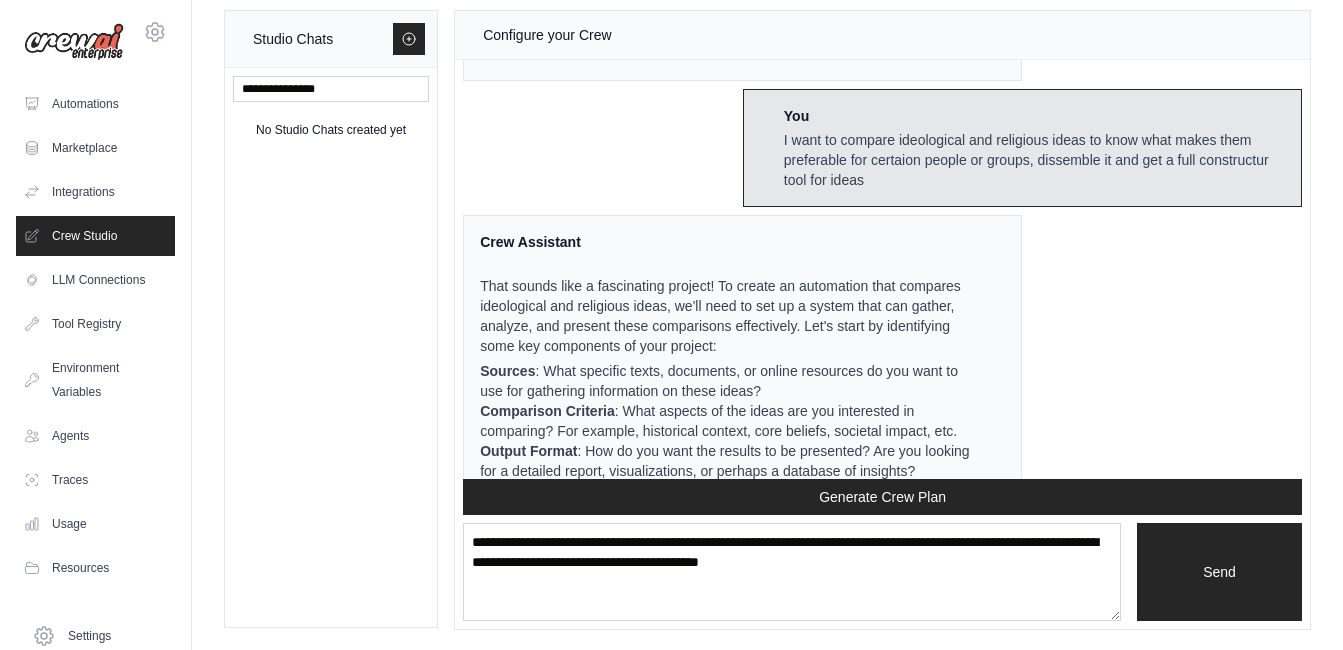 scroll, scrollTop: 1302, scrollLeft: 0, axis: vertical 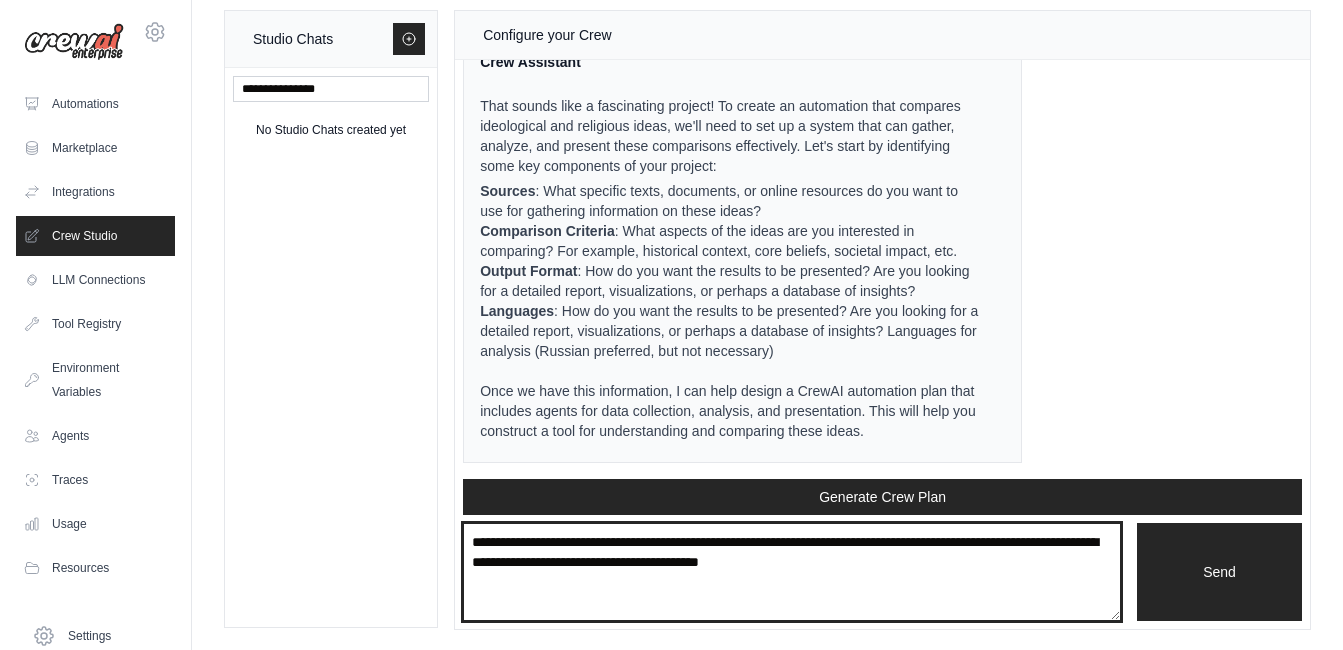 click on "**********" at bounding box center [792, 572] 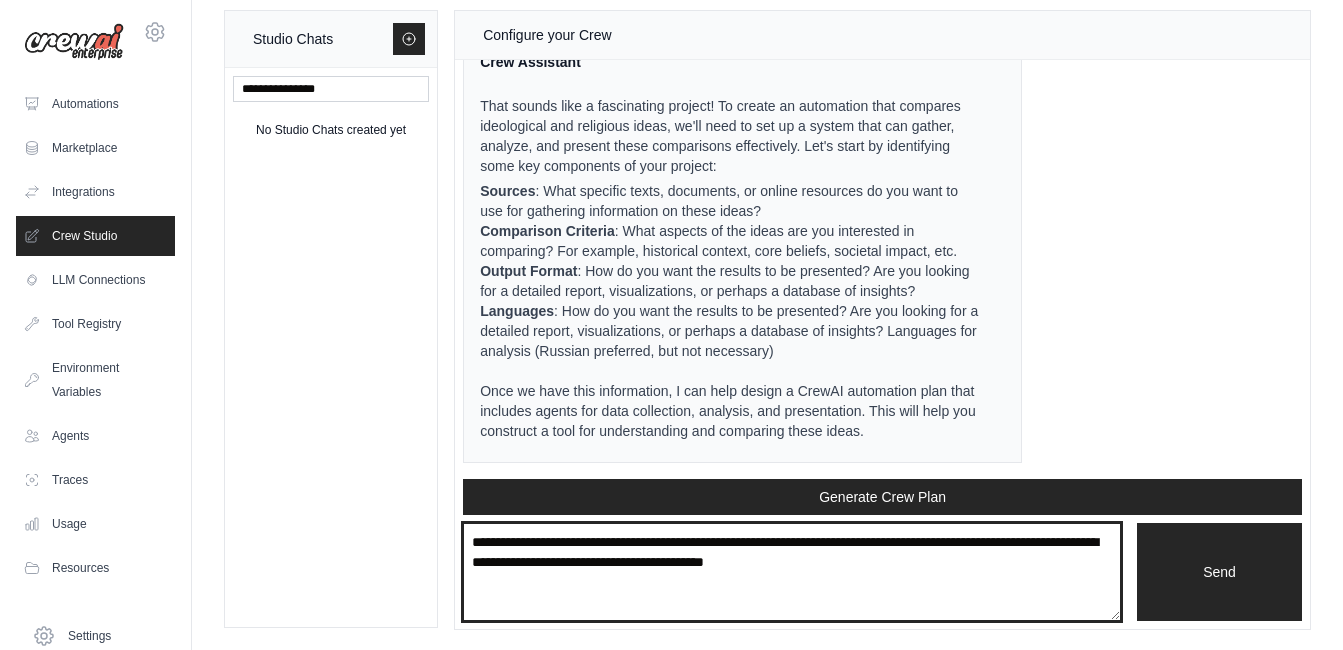 type on "**********" 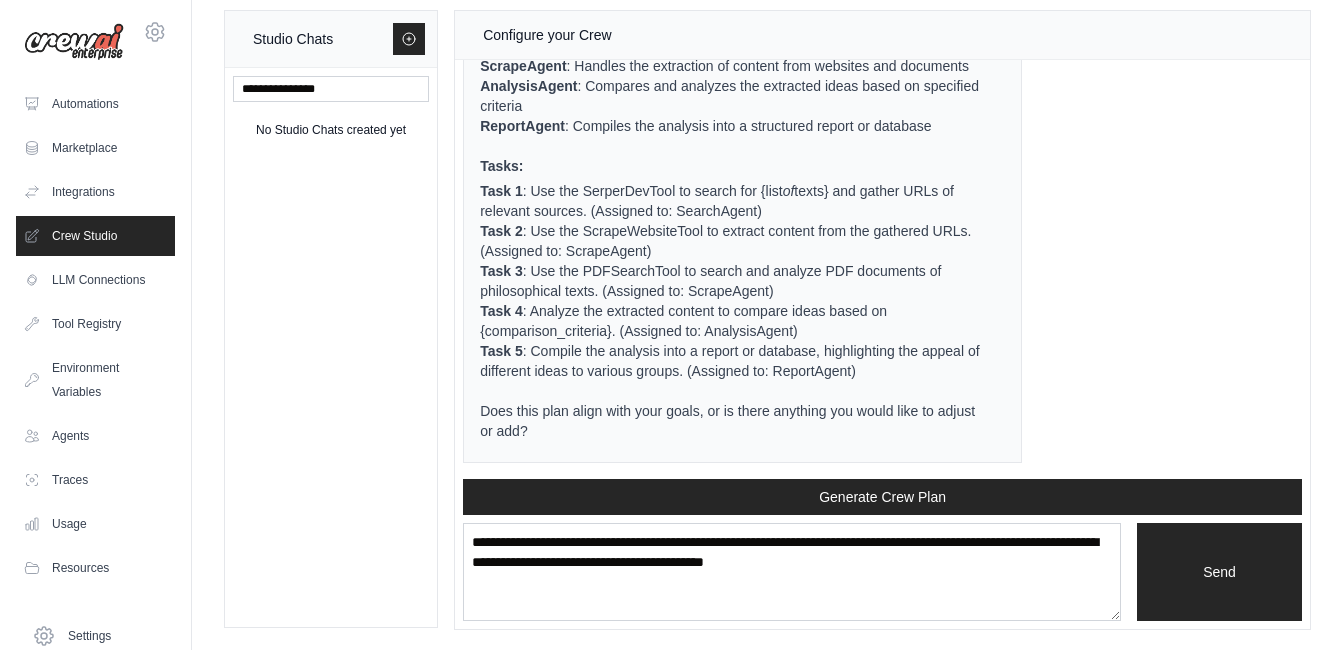 scroll, scrollTop: 2519, scrollLeft: 0, axis: vertical 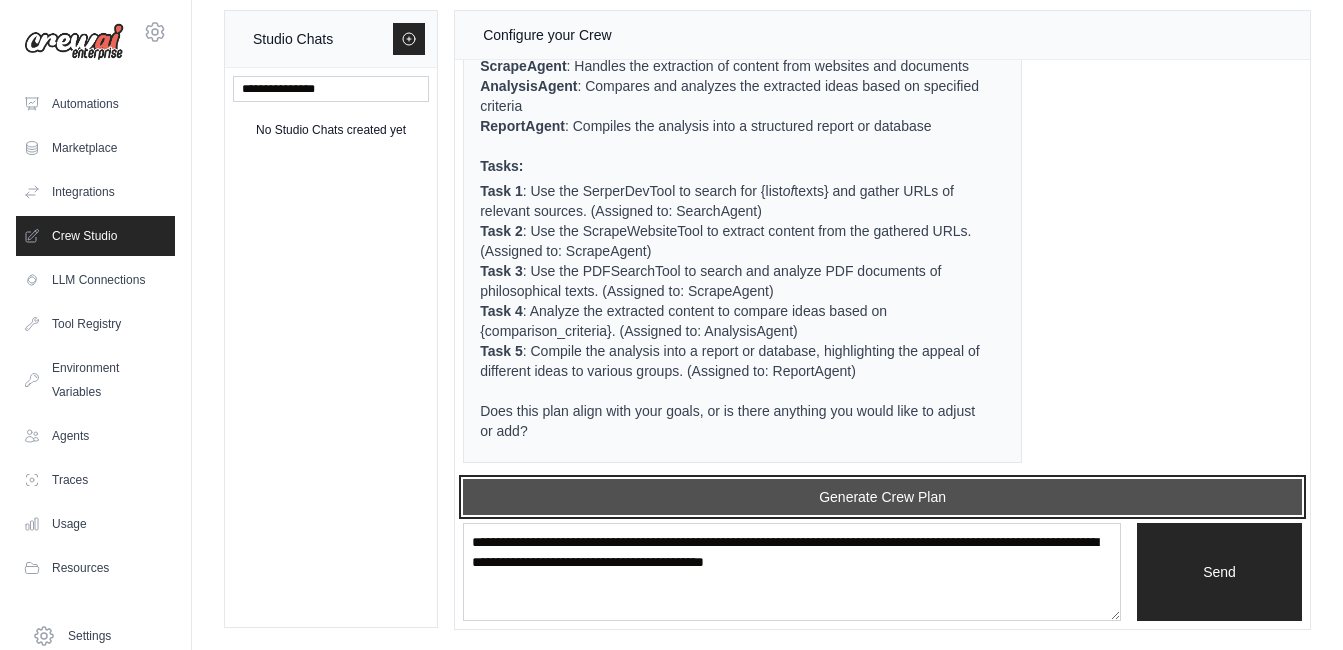 click on "Generate Crew Plan" at bounding box center [882, 497] 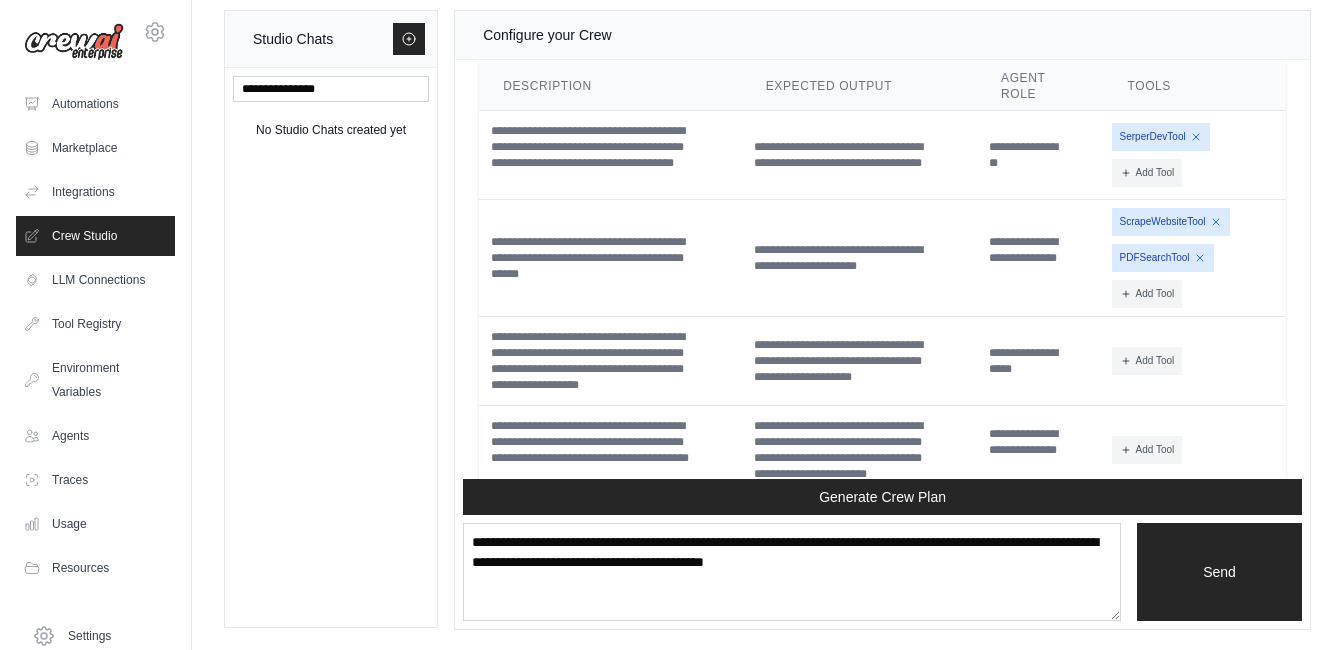 scroll, scrollTop: 3503, scrollLeft: 0, axis: vertical 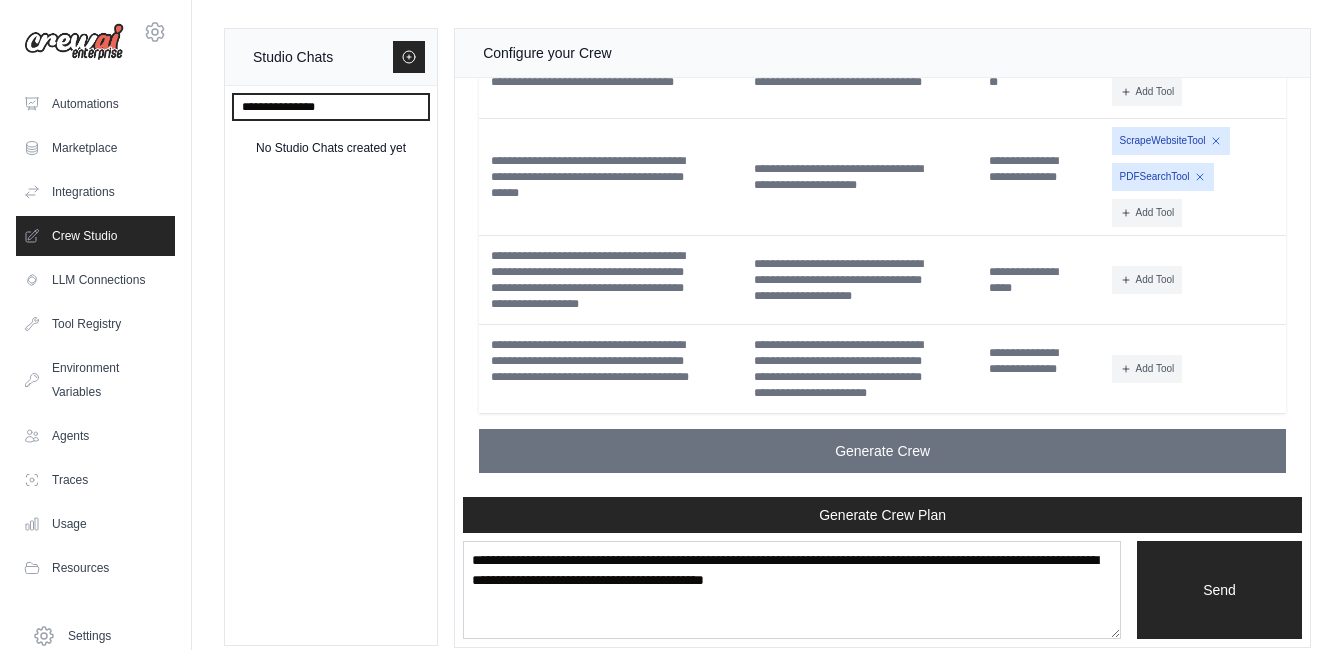 click at bounding box center (331, 107) 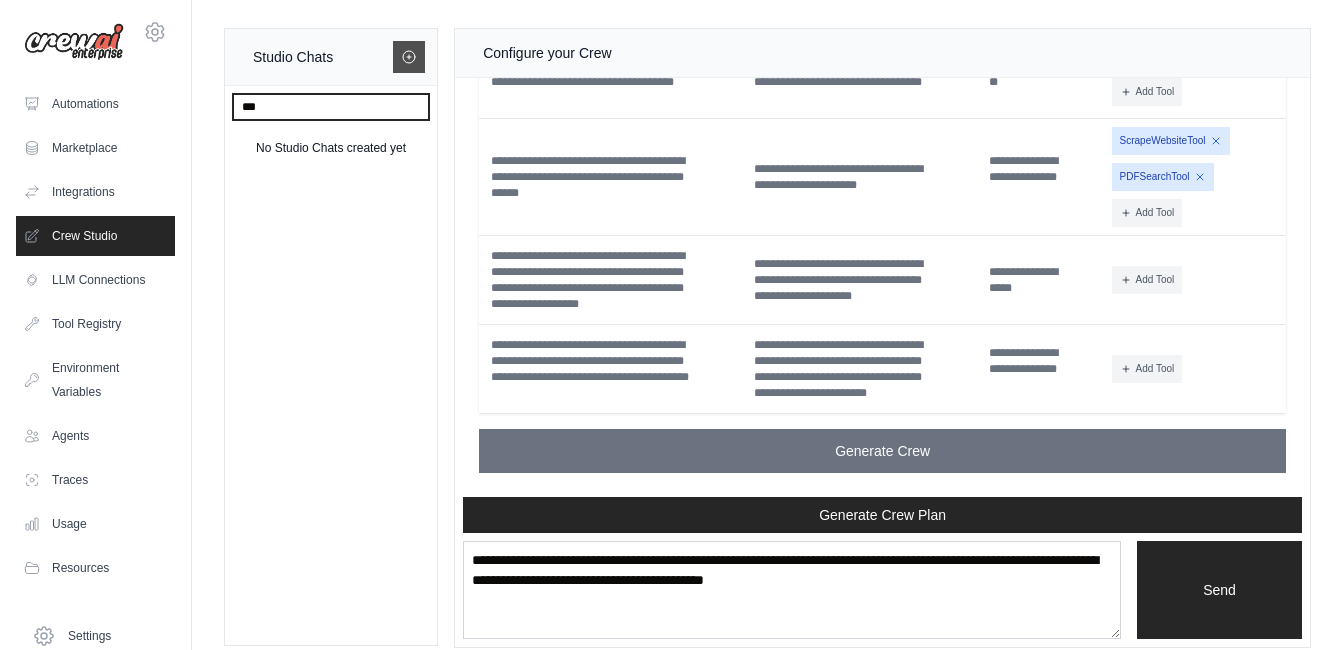 type on "***" 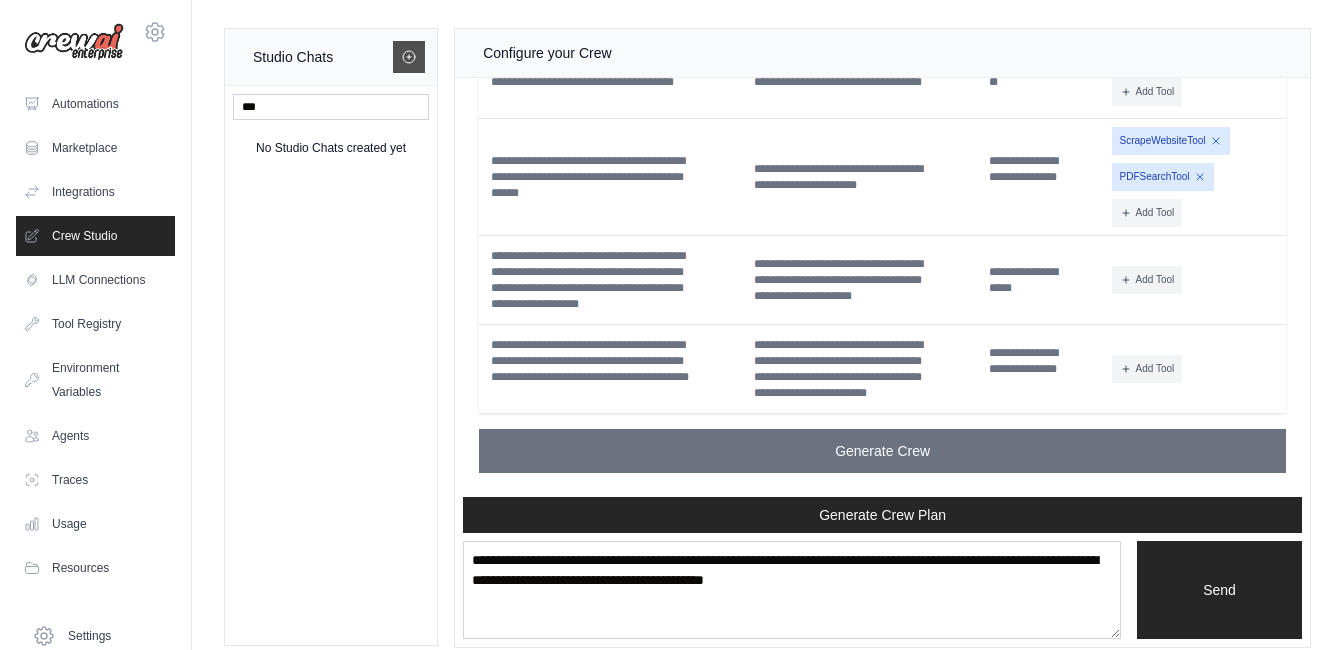 click 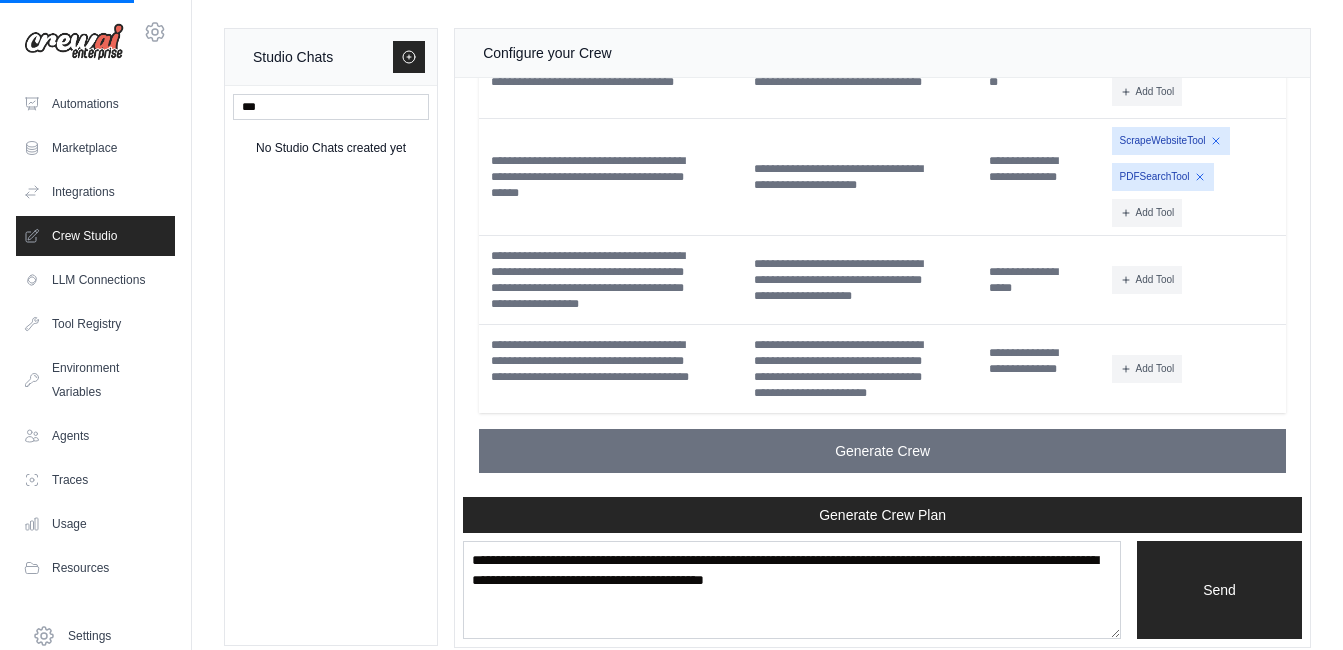 click on "No Studio Chats created yet" at bounding box center (331, 148) 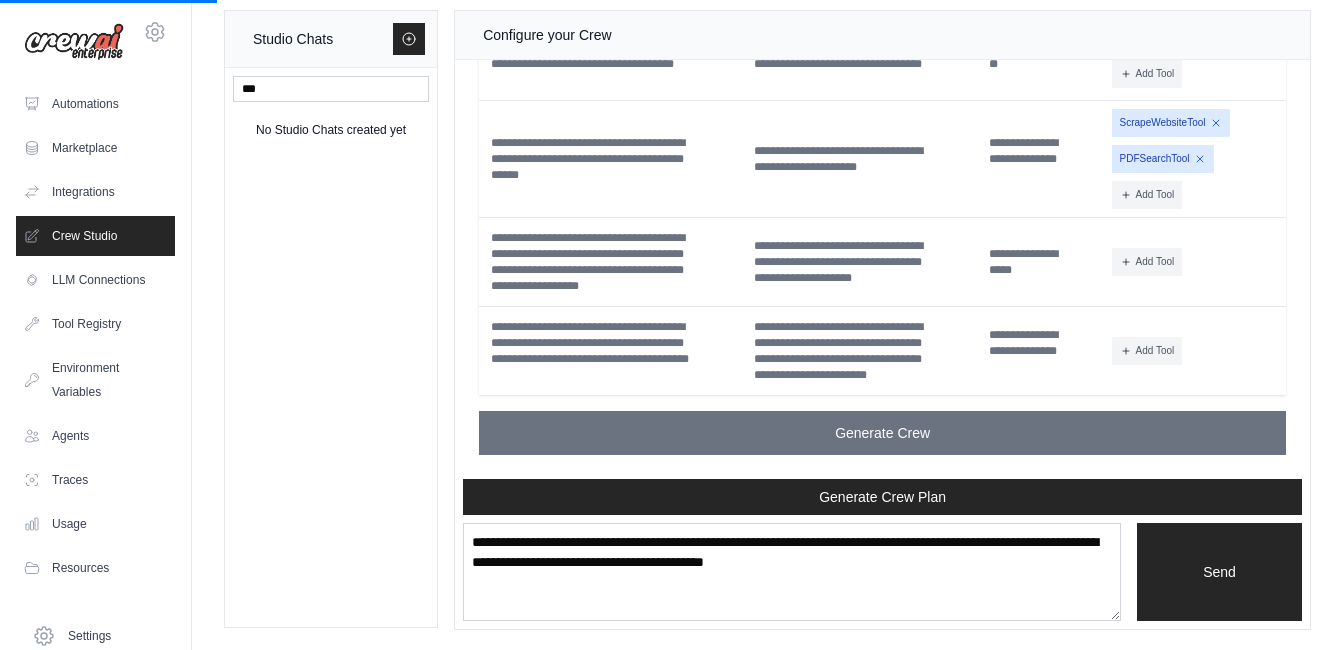 scroll, scrollTop: 0, scrollLeft: 0, axis: both 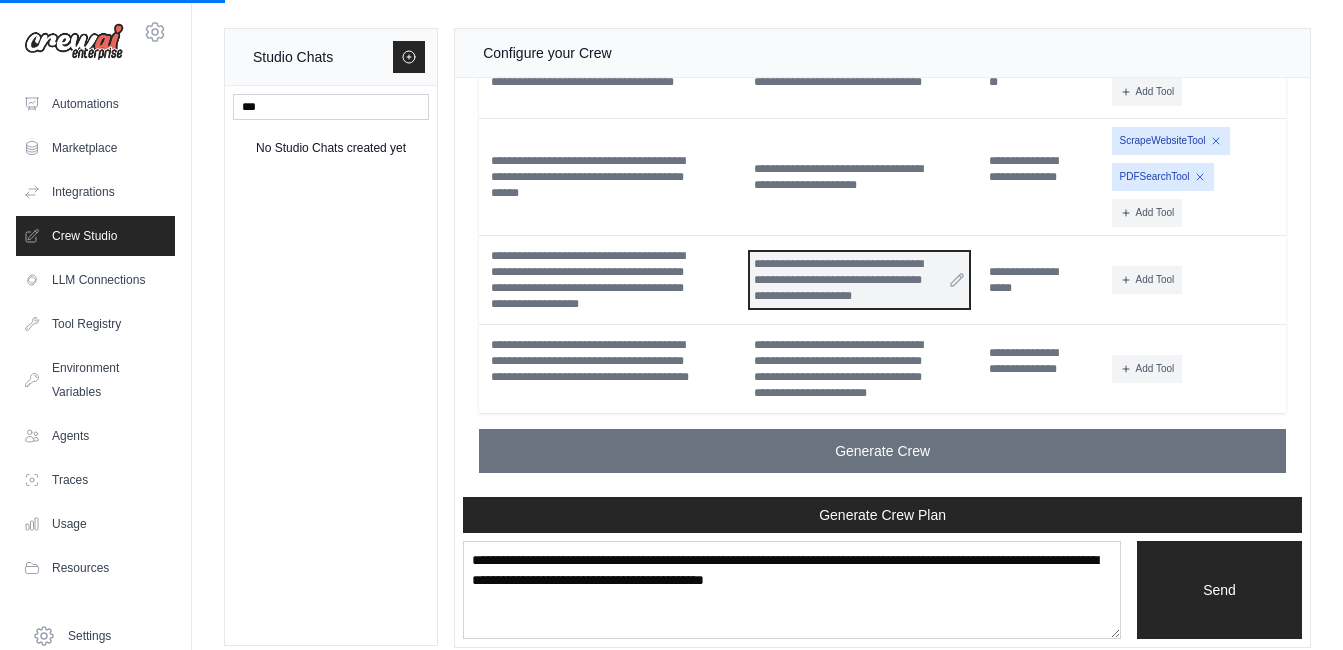 click on "**********" at bounding box center [859, 280] 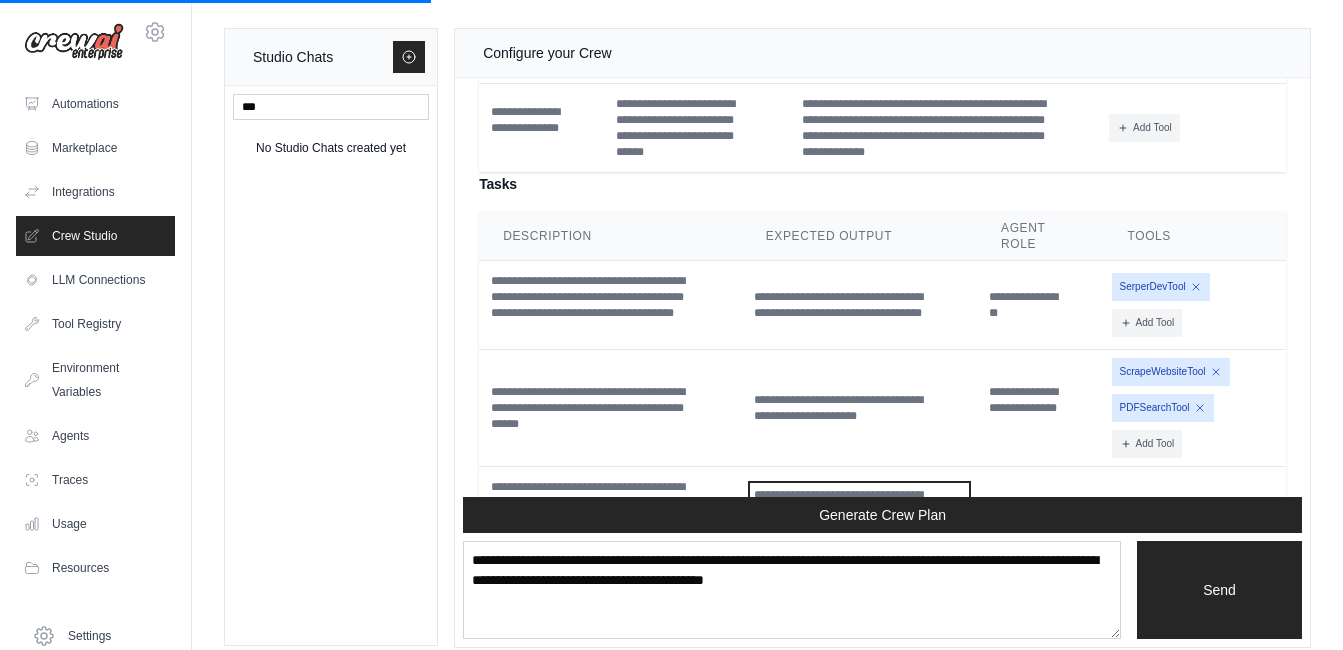 scroll, scrollTop: 3703, scrollLeft: 0, axis: vertical 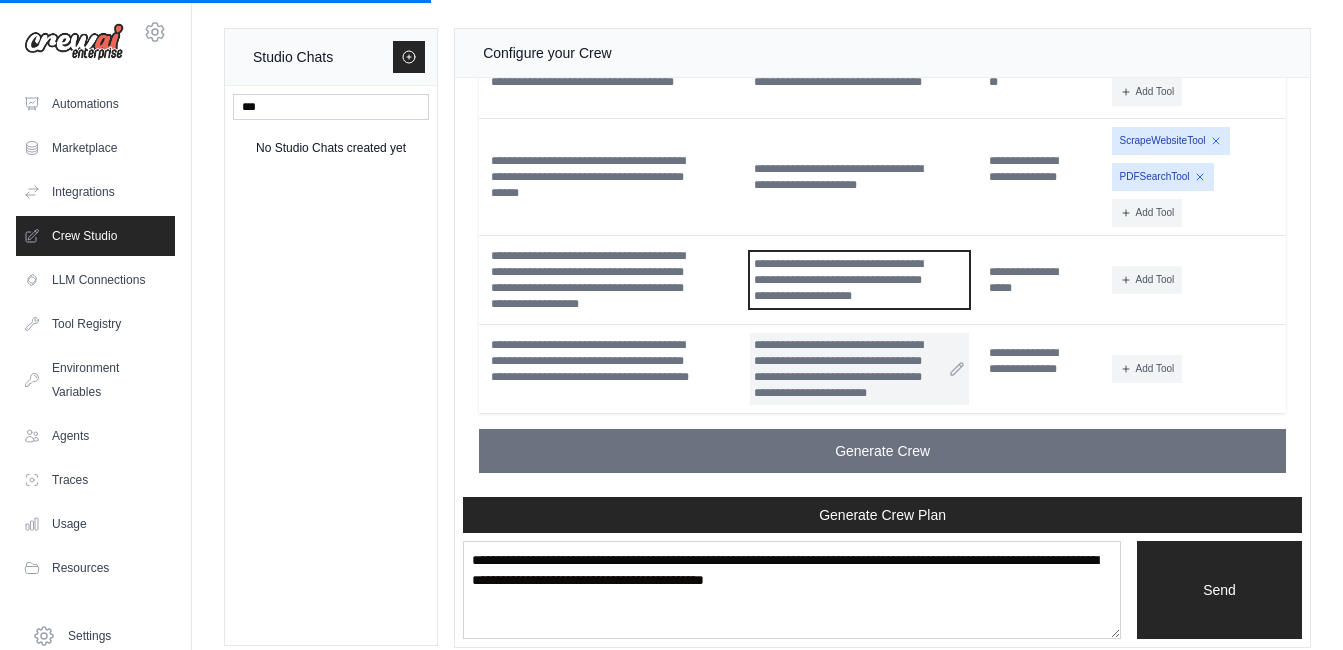 type 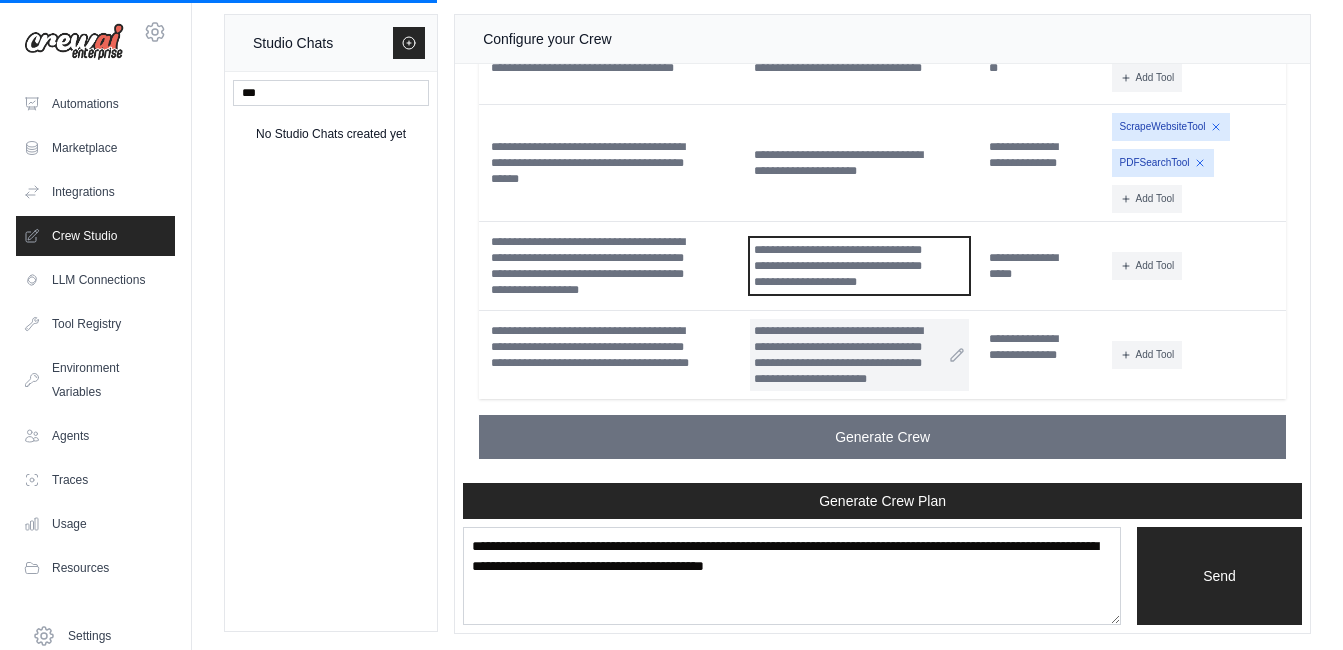 scroll, scrollTop: 18, scrollLeft: 0, axis: vertical 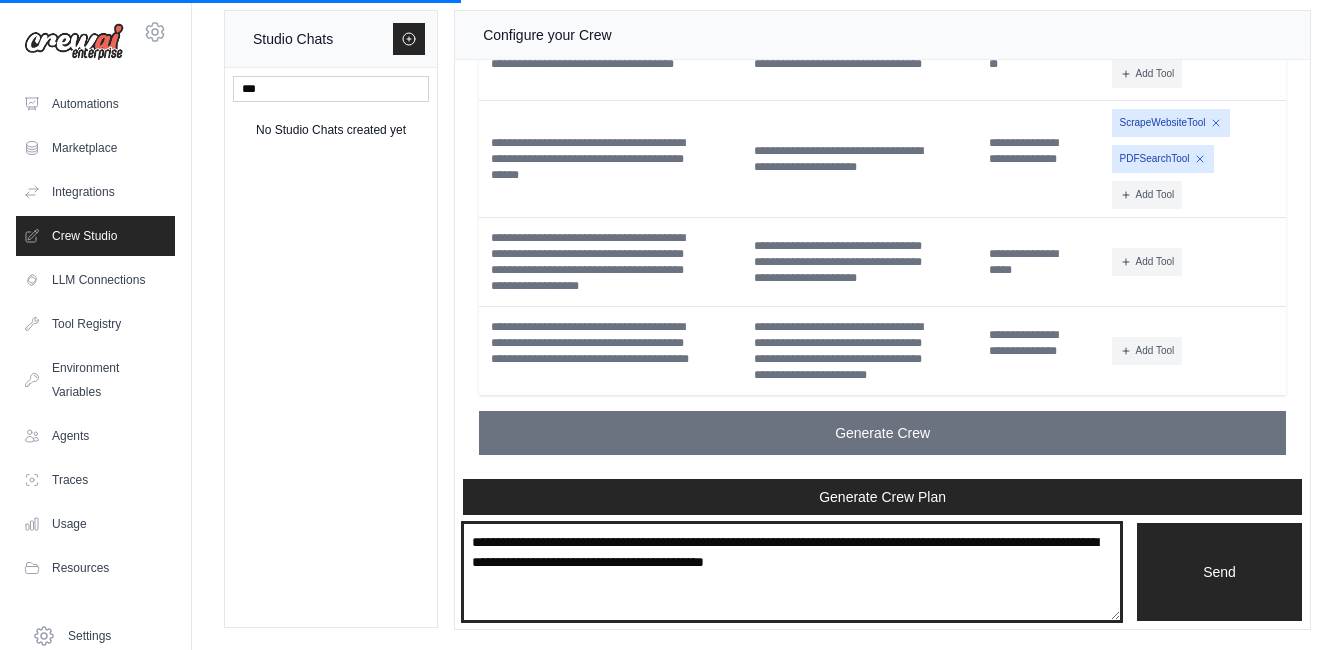 click on "**********" at bounding box center (792, 572) 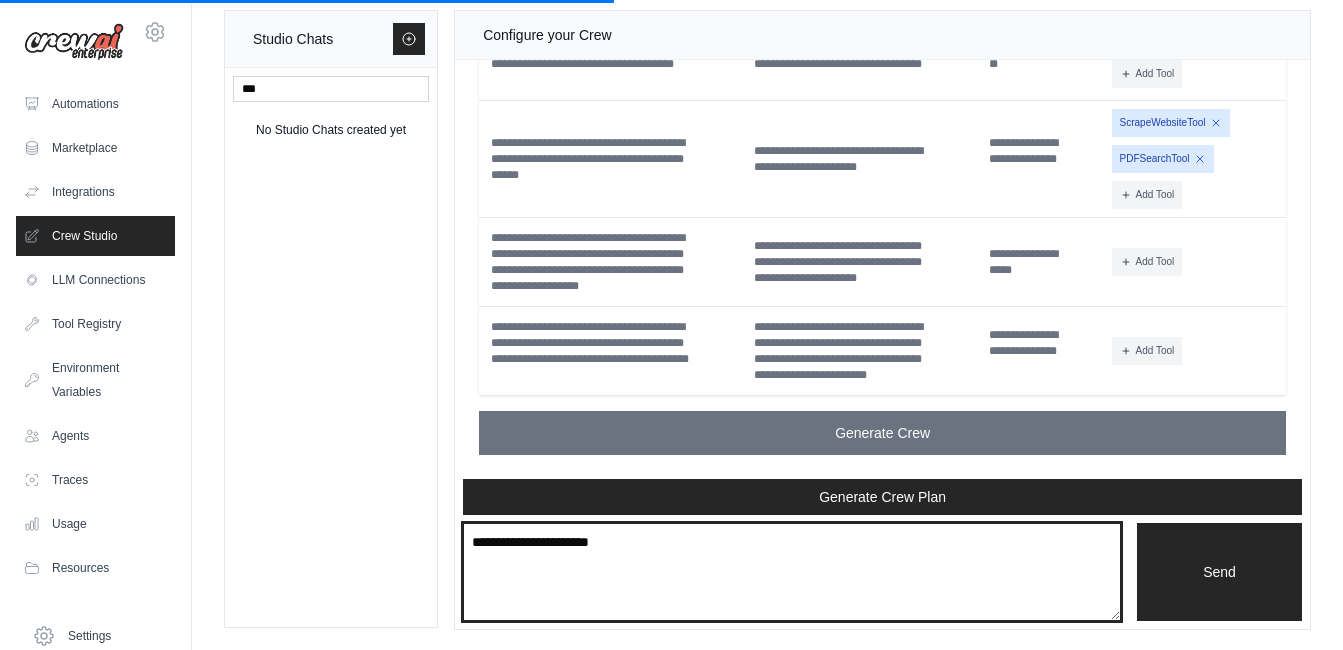 type on "**********" 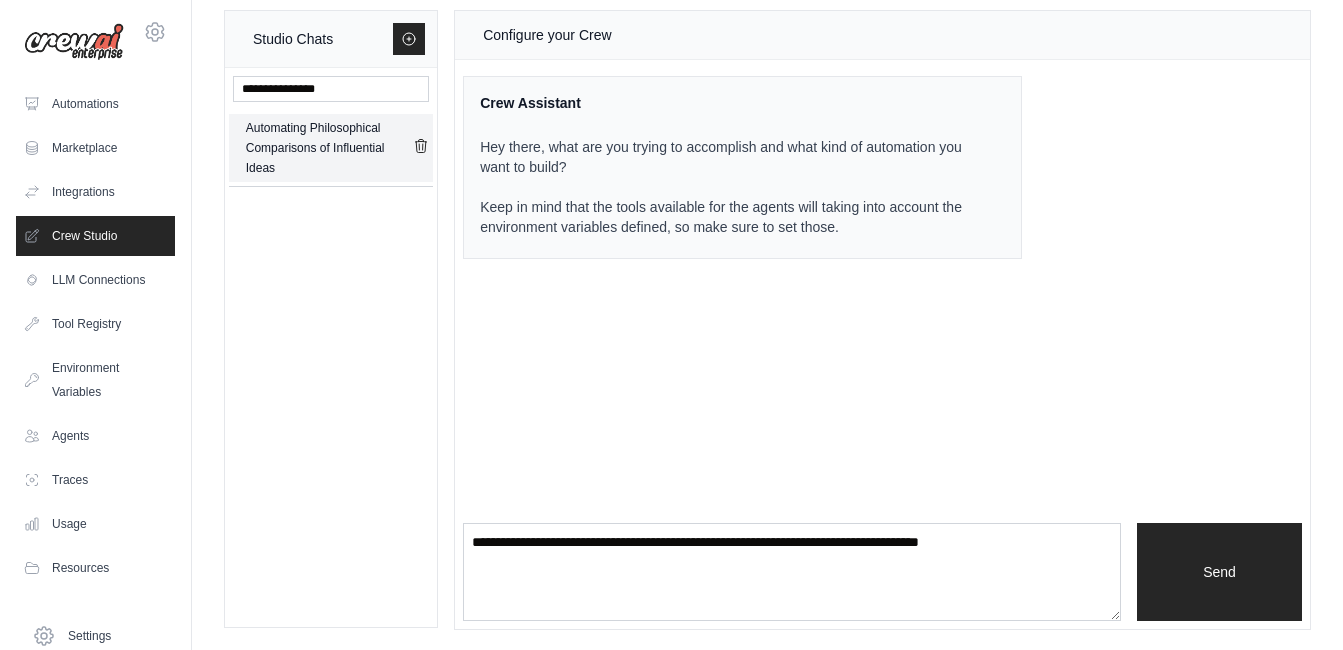 scroll, scrollTop: 0, scrollLeft: 0, axis: both 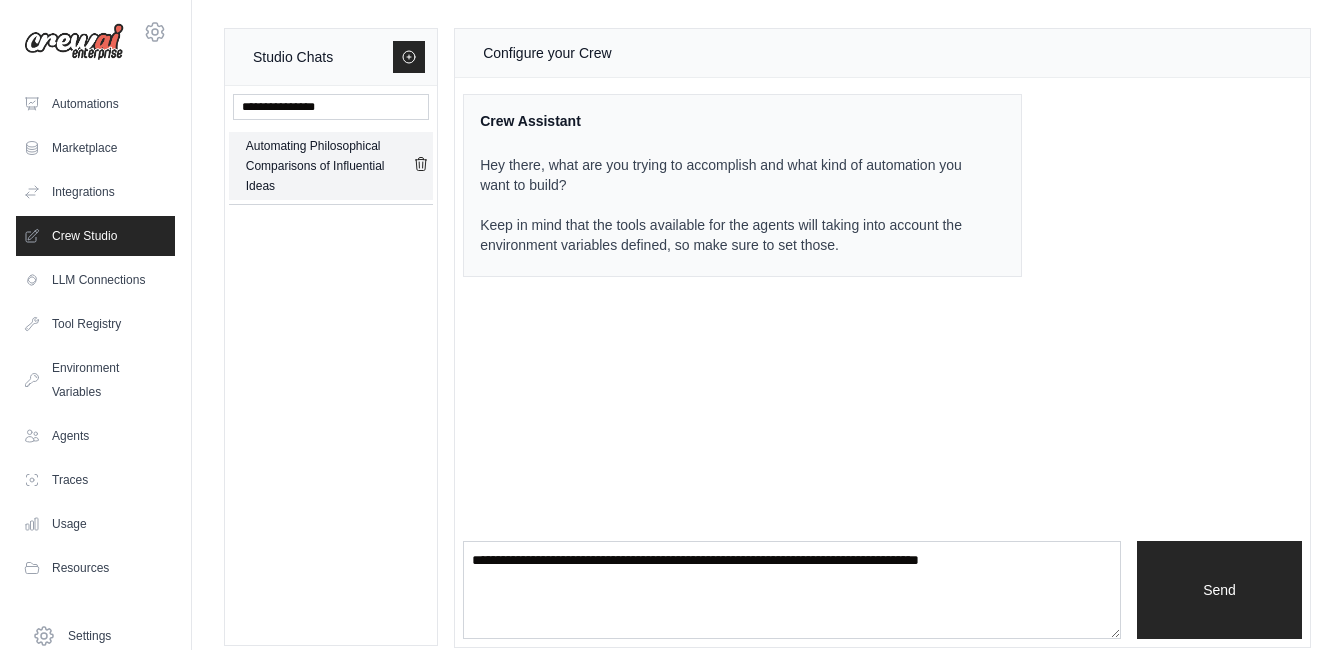 click on "Automating Philosophical Comparisons of Influential Ideas" at bounding box center (329, 166) 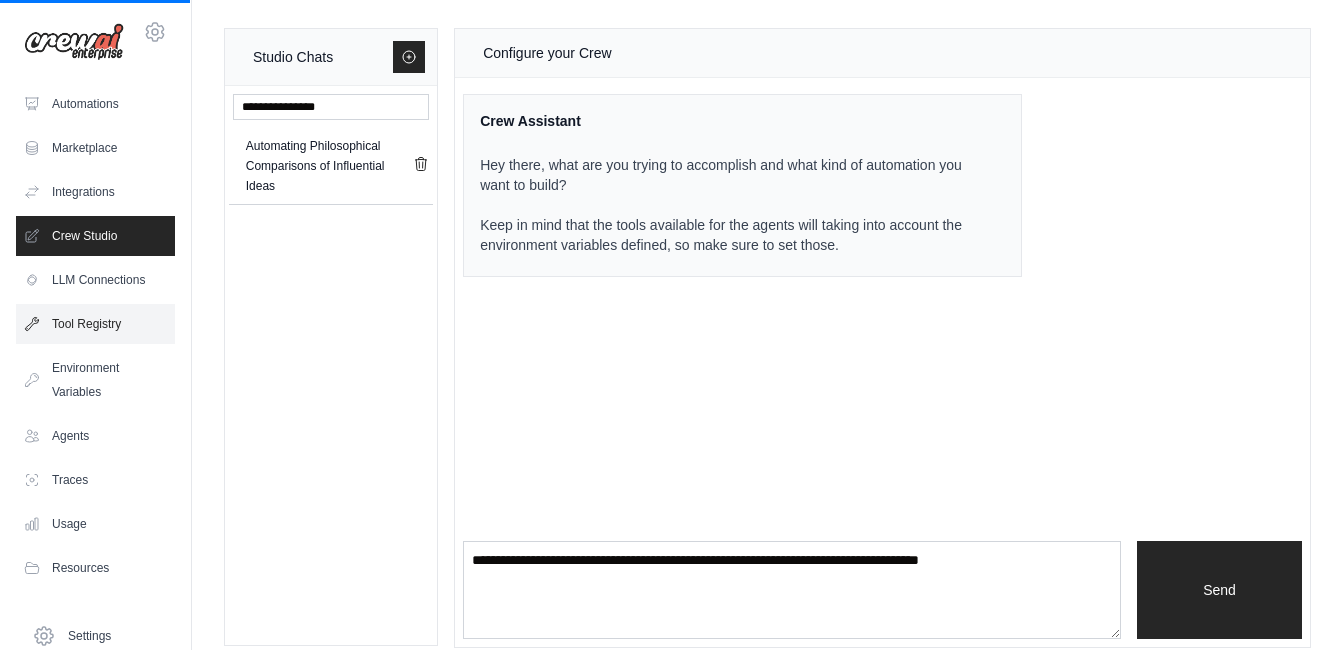 click on "Tool Registry" at bounding box center [95, 324] 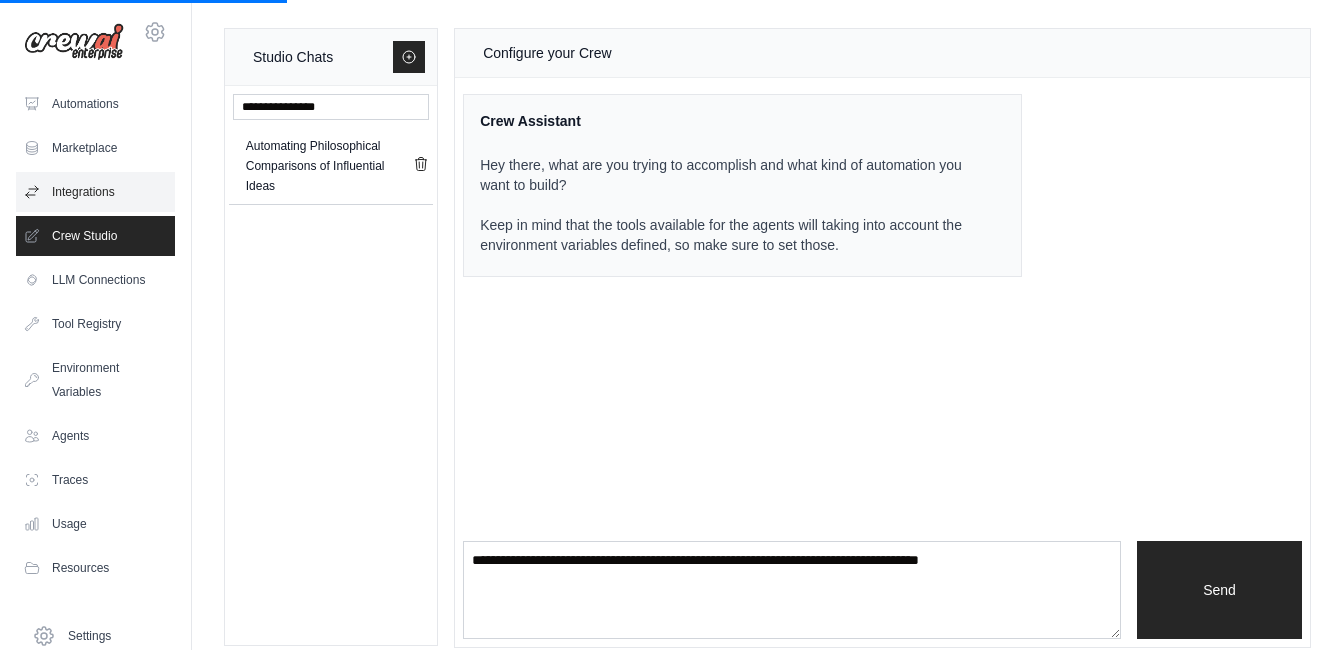 click on "Integrations" at bounding box center (95, 192) 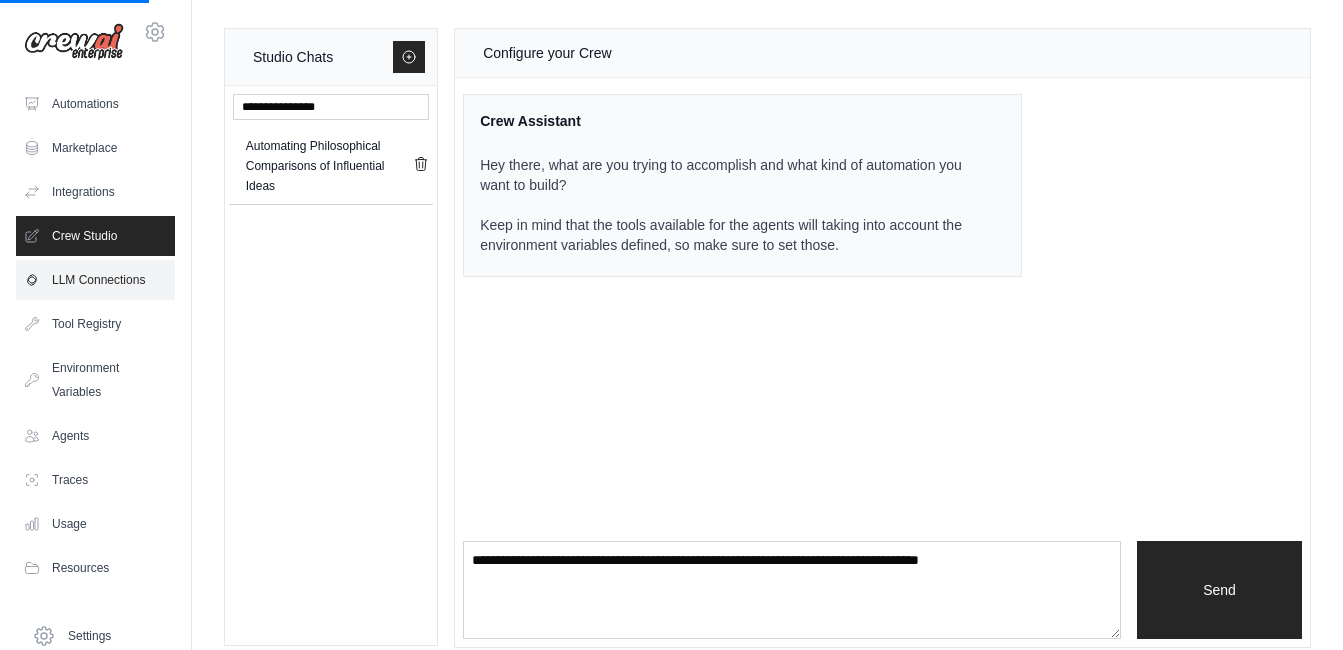 scroll, scrollTop: 68, scrollLeft: 0, axis: vertical 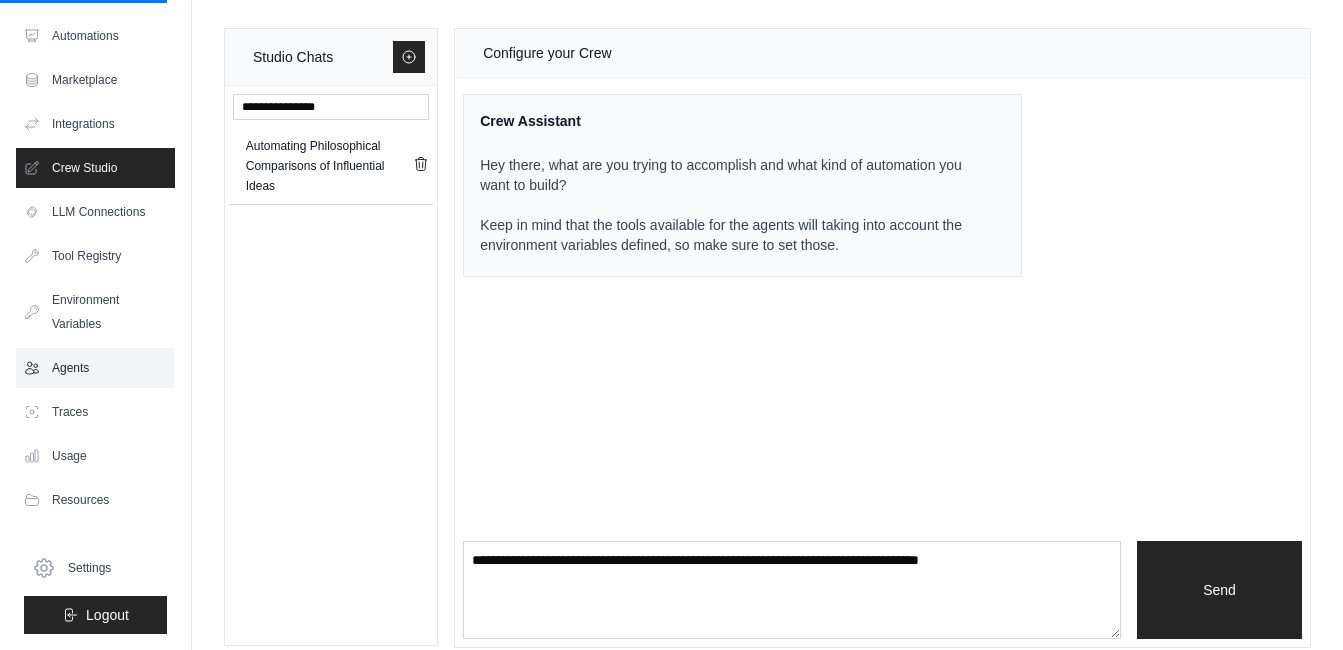 click on "Agents" at bounding box center [95, 368] 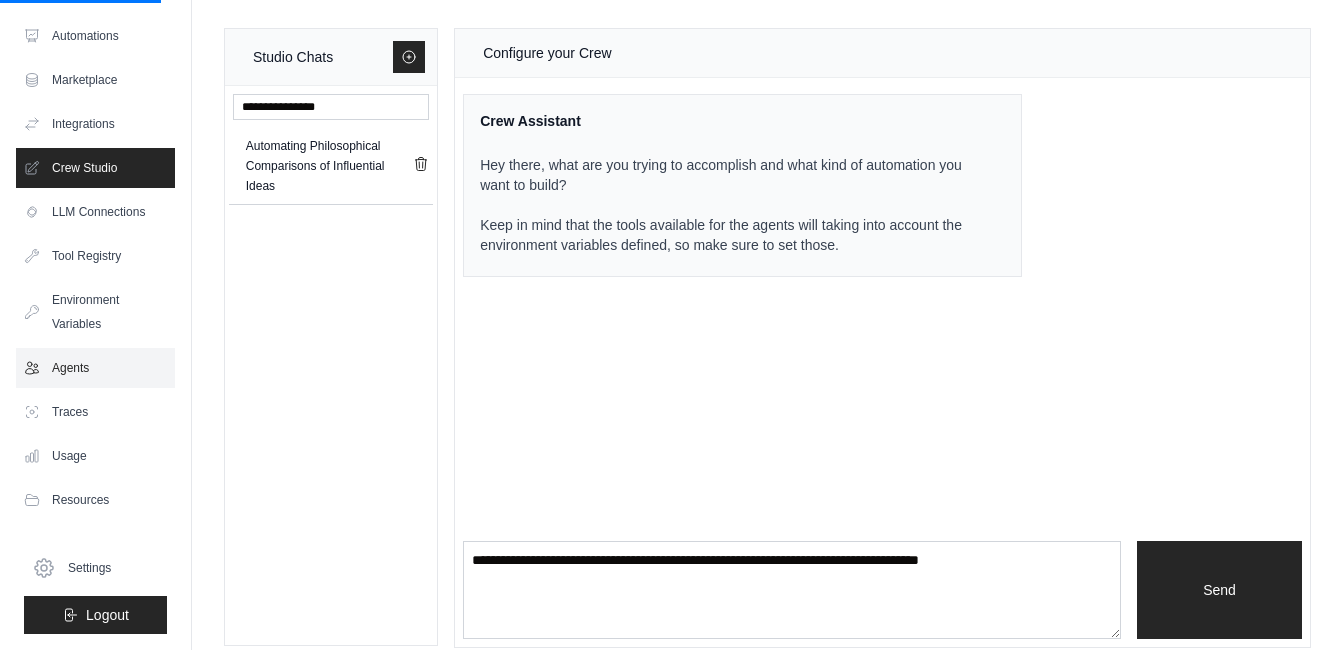 click on "Agents" at bounding box center [95, 368] 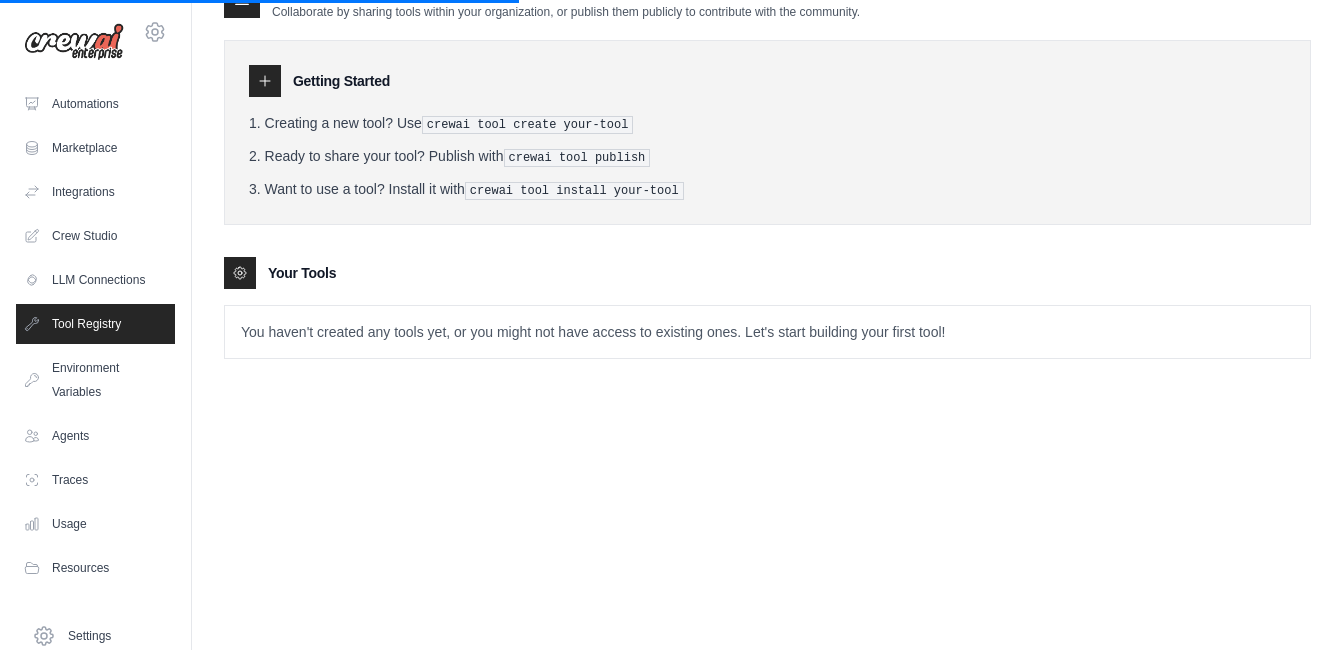 scroll, scrollTop: 14, scrollLeft: 0, axis: vertical 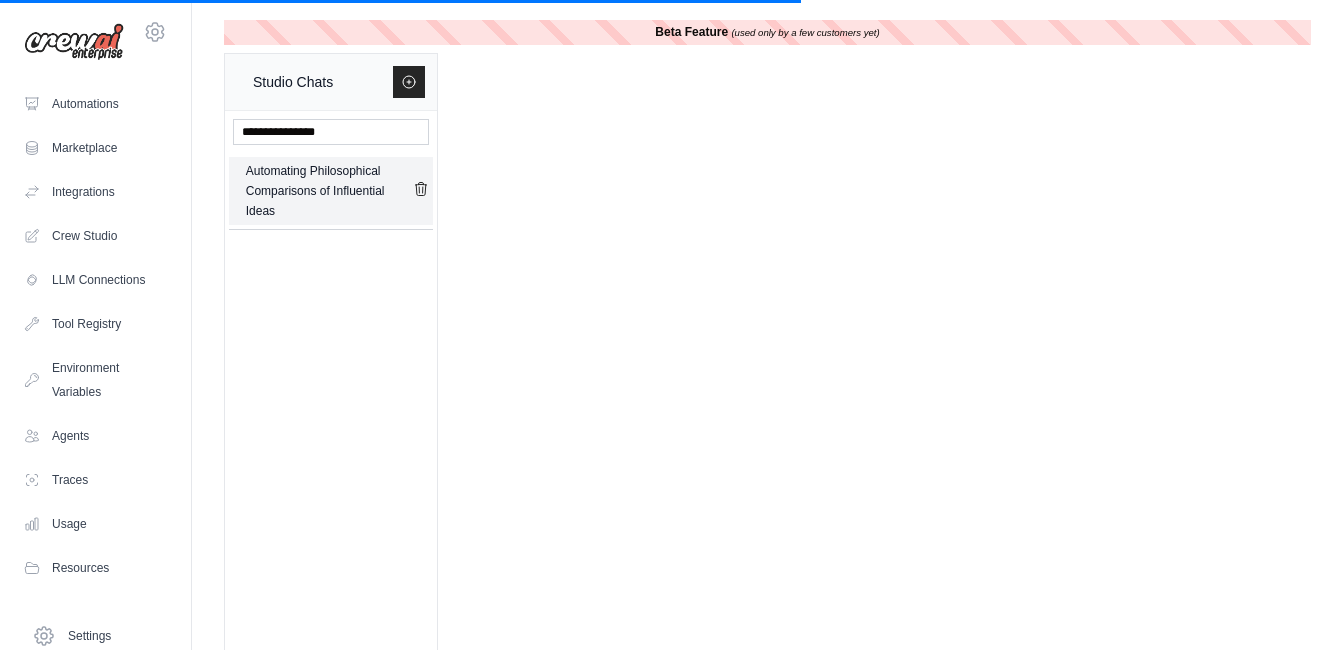 click on "Automating Philosophical Comparisons of Influential Ideas" at bounding box center (329, 191) 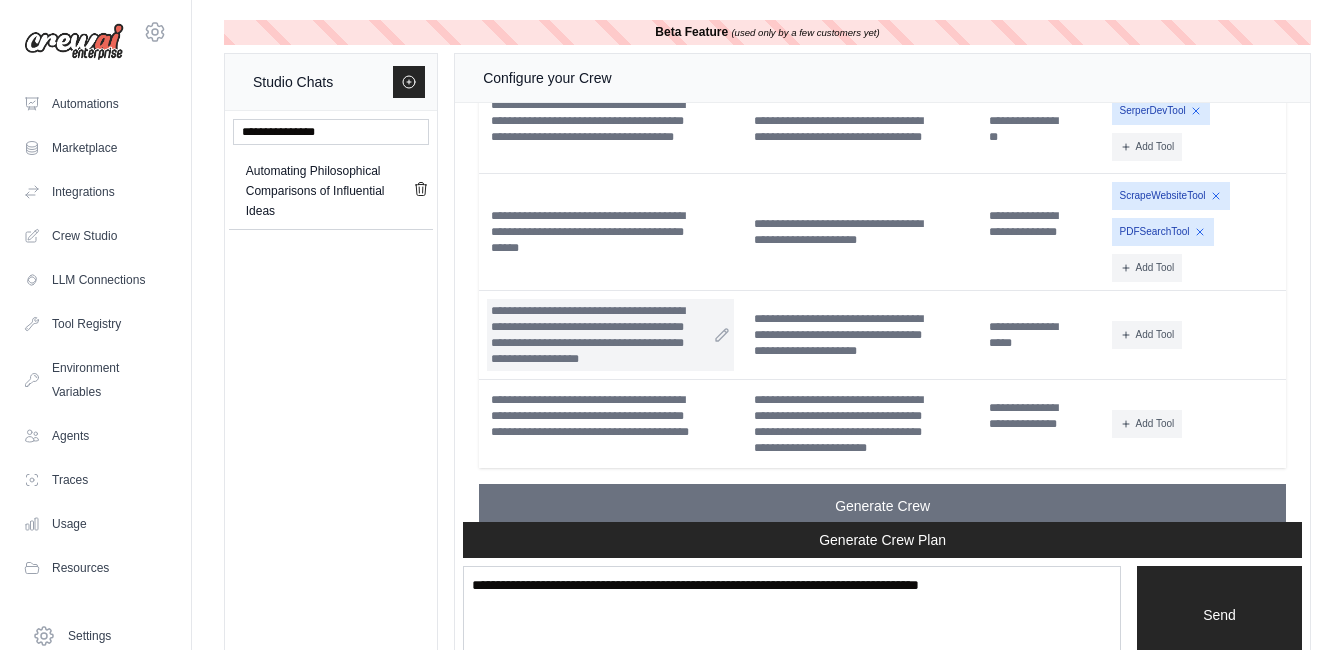 scroll, scrollTop: 3643, scrollLeft: 0, axis: vertical 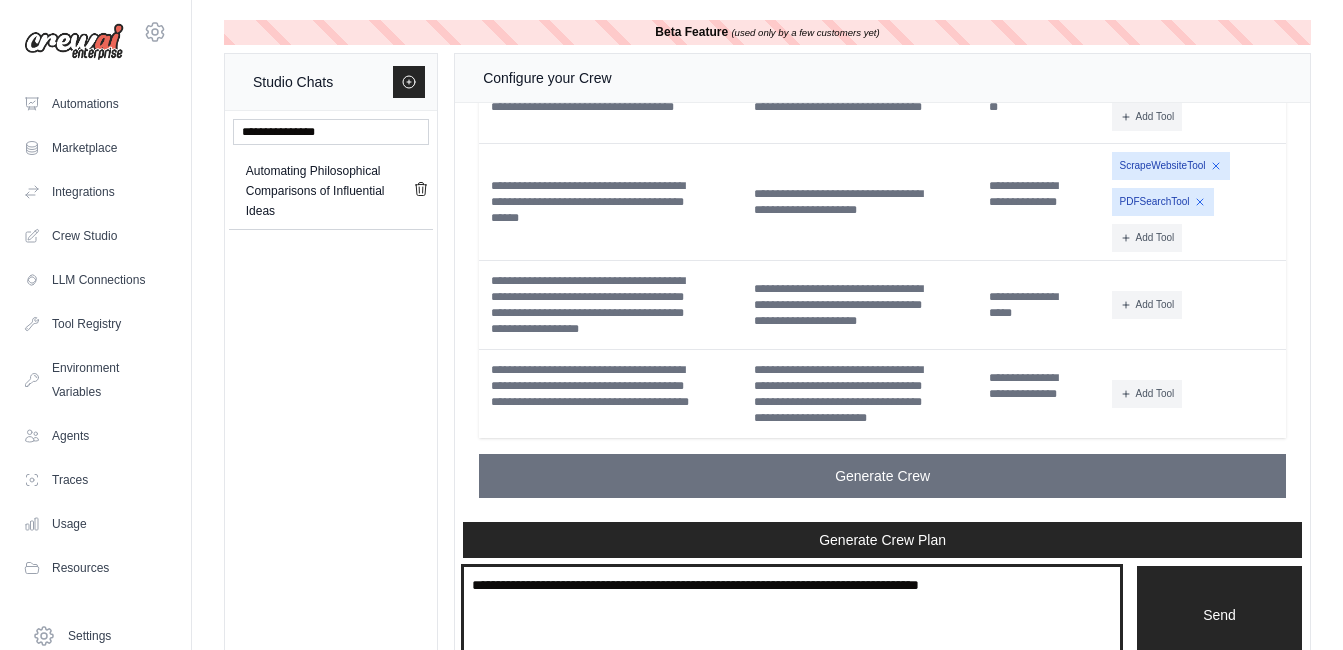 click at bounding box center [792, 615] 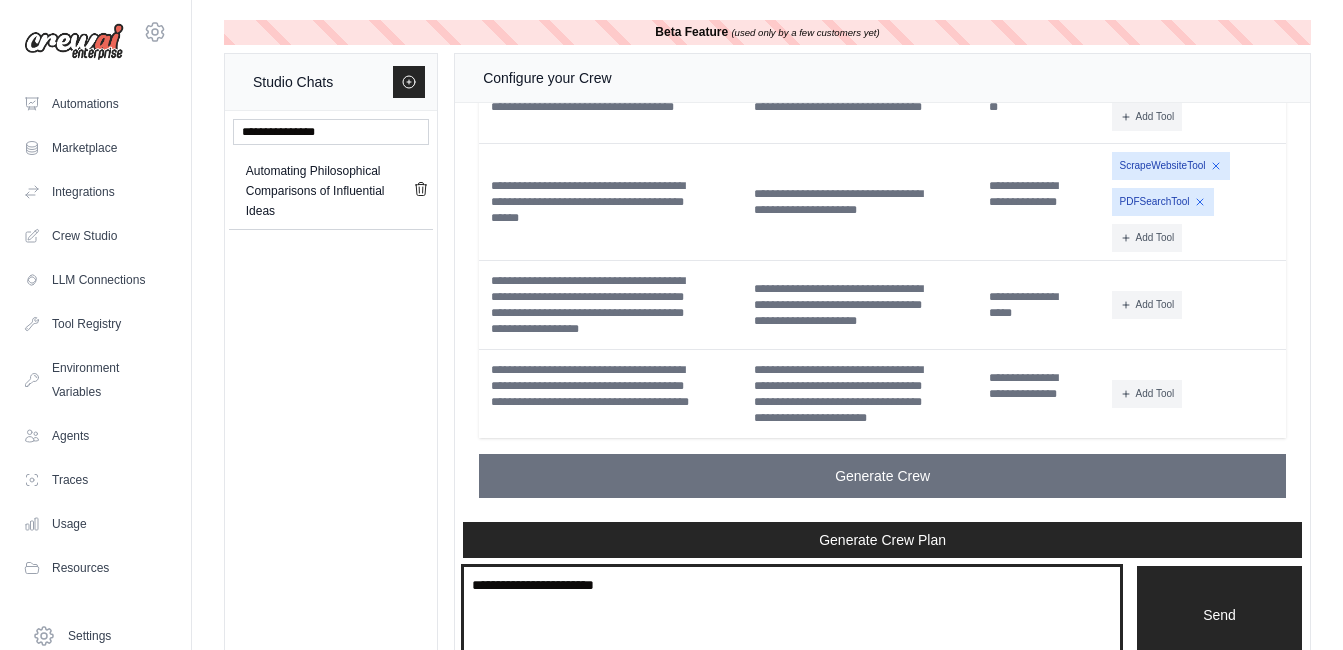 type on "**********" 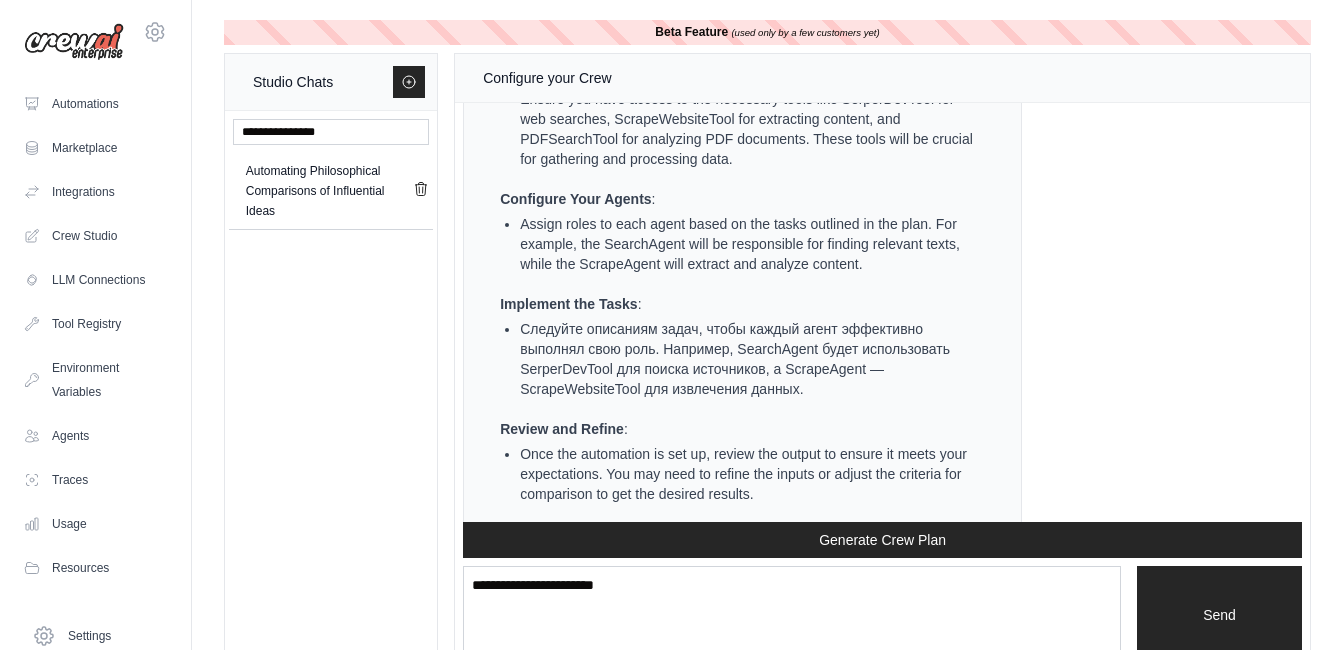 scroll, scrollTop: 4533, scrollLeft: 0, axis: vertical 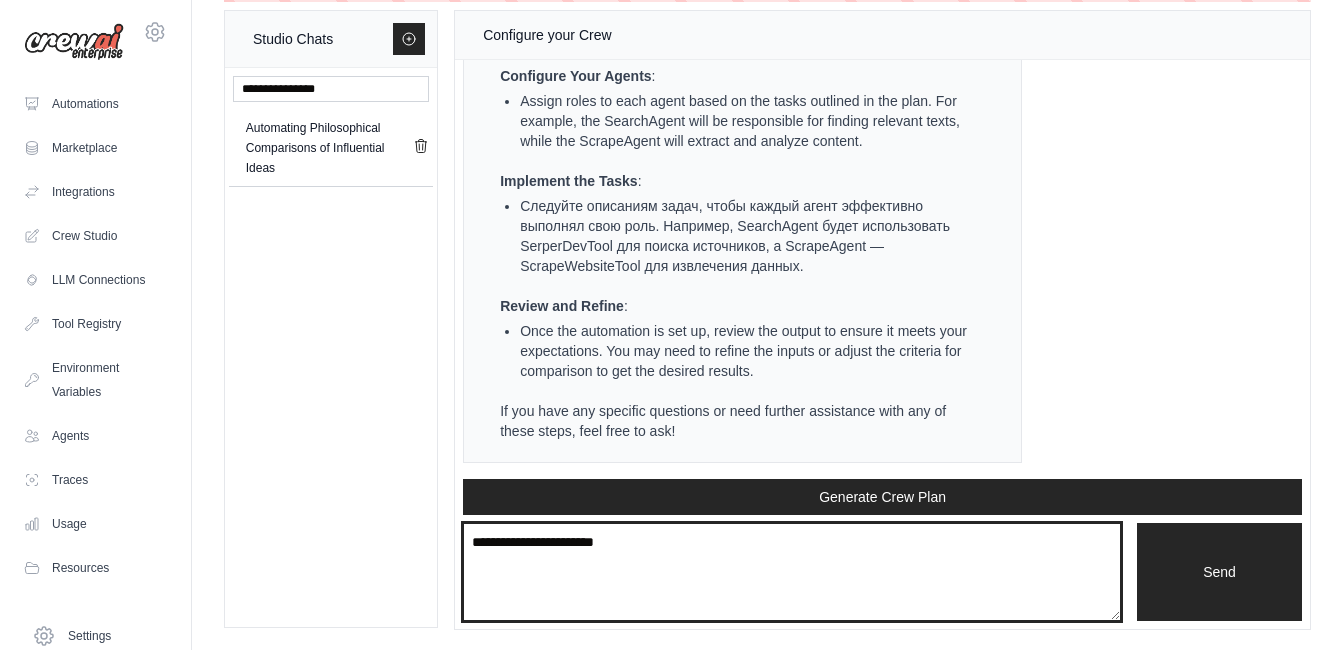 click on "**********" at bounding box center [792, 572] 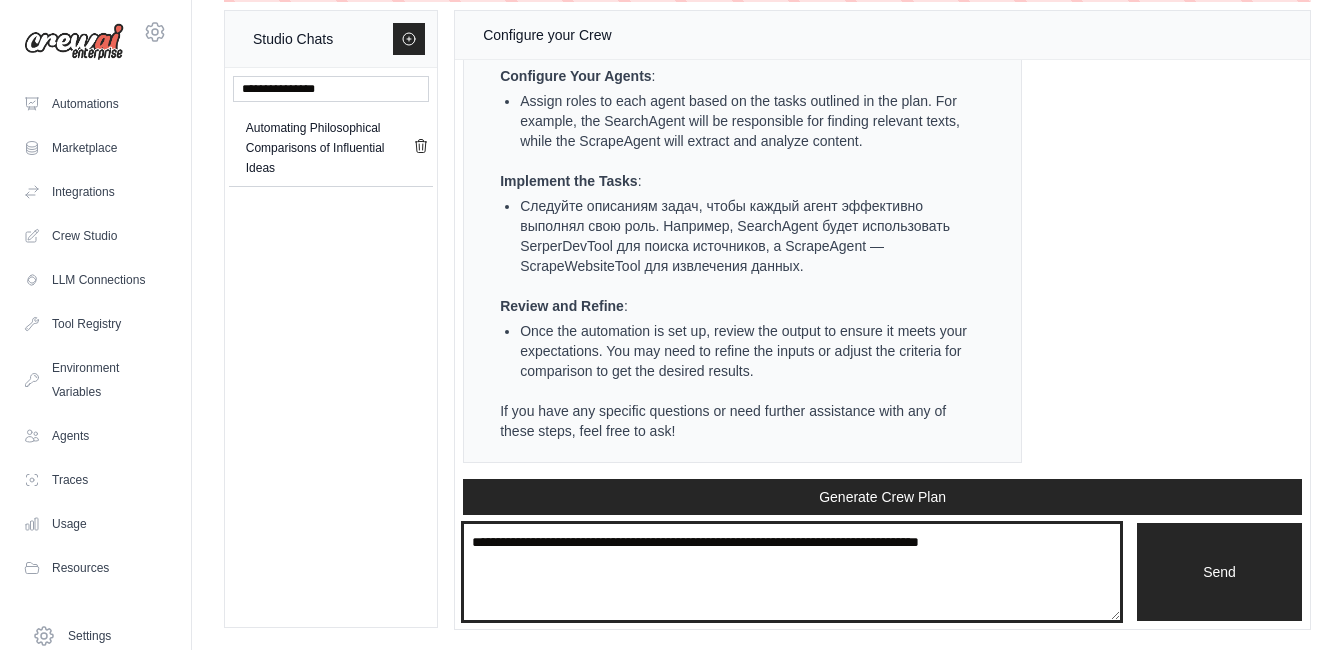 type on "*" 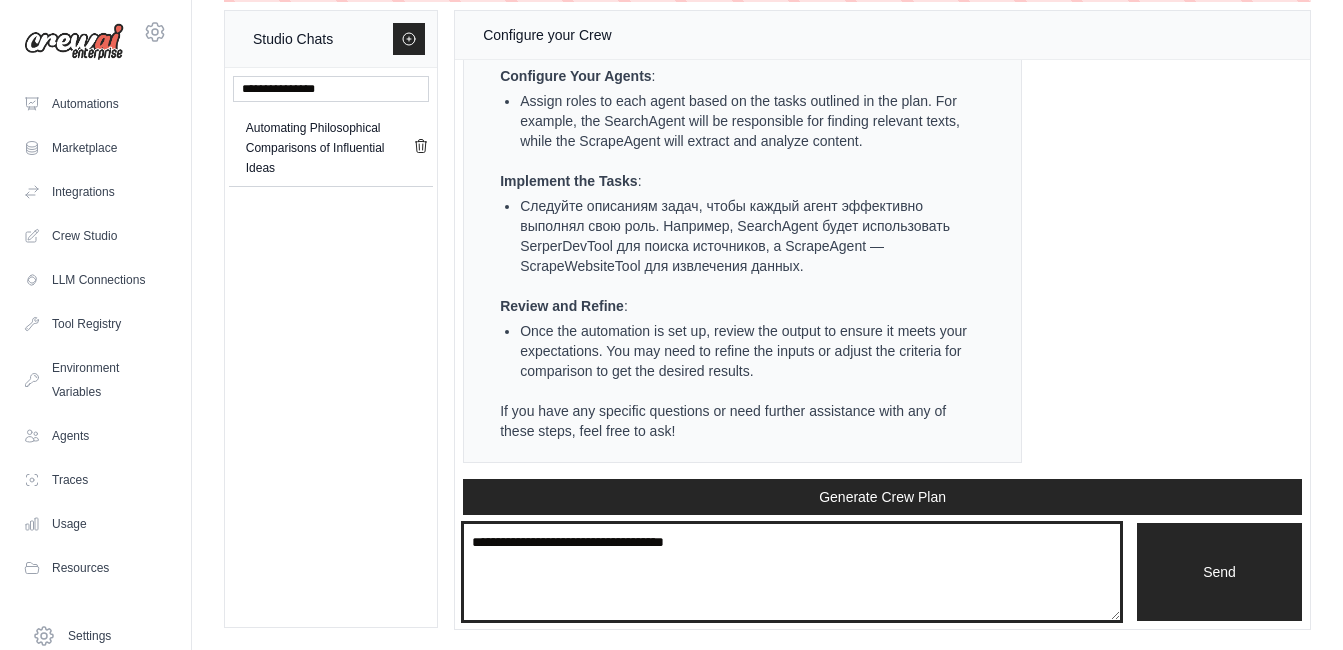 type on "**********" 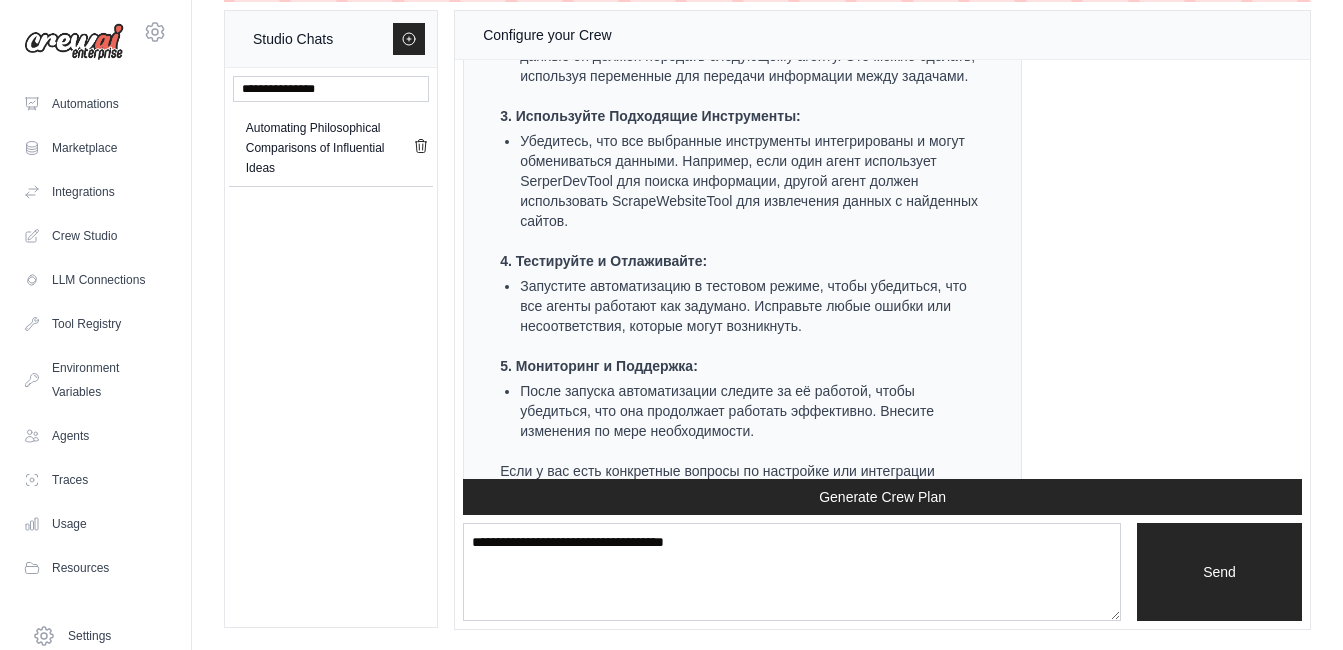 scroll, scrollTop: 5415, scrollLeft: 0, axis: vertical 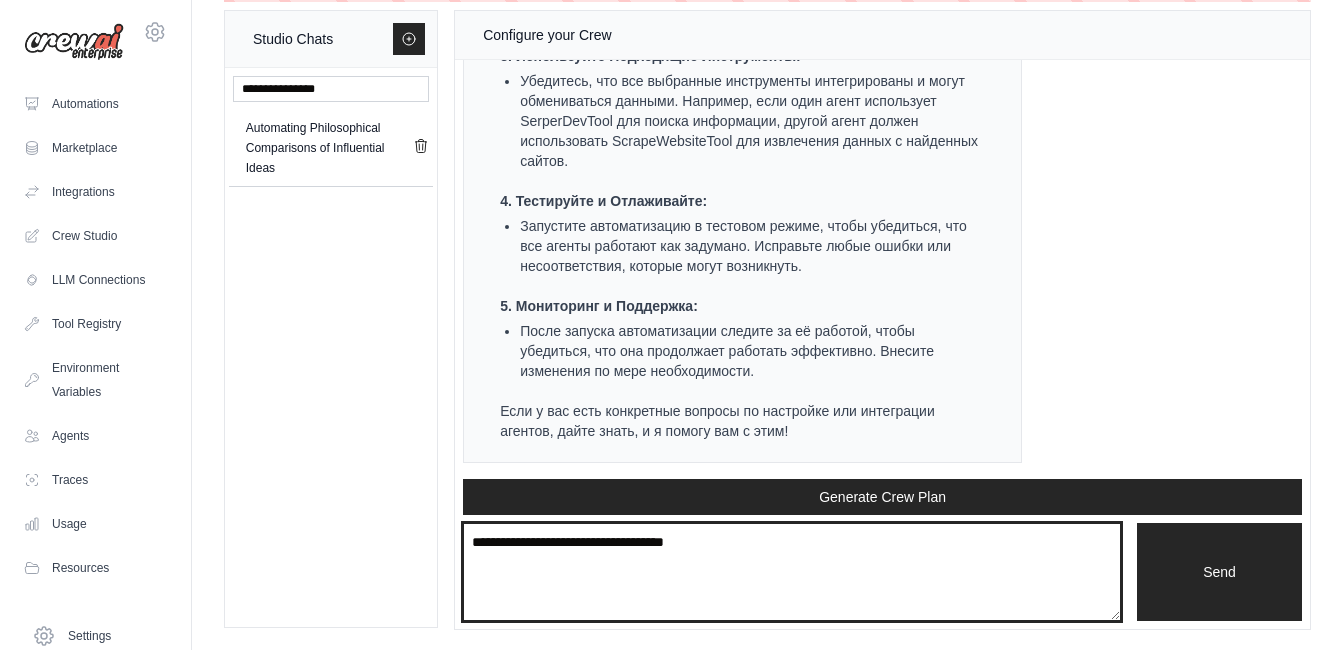 click on "**********" at bounding box center [792, 572] 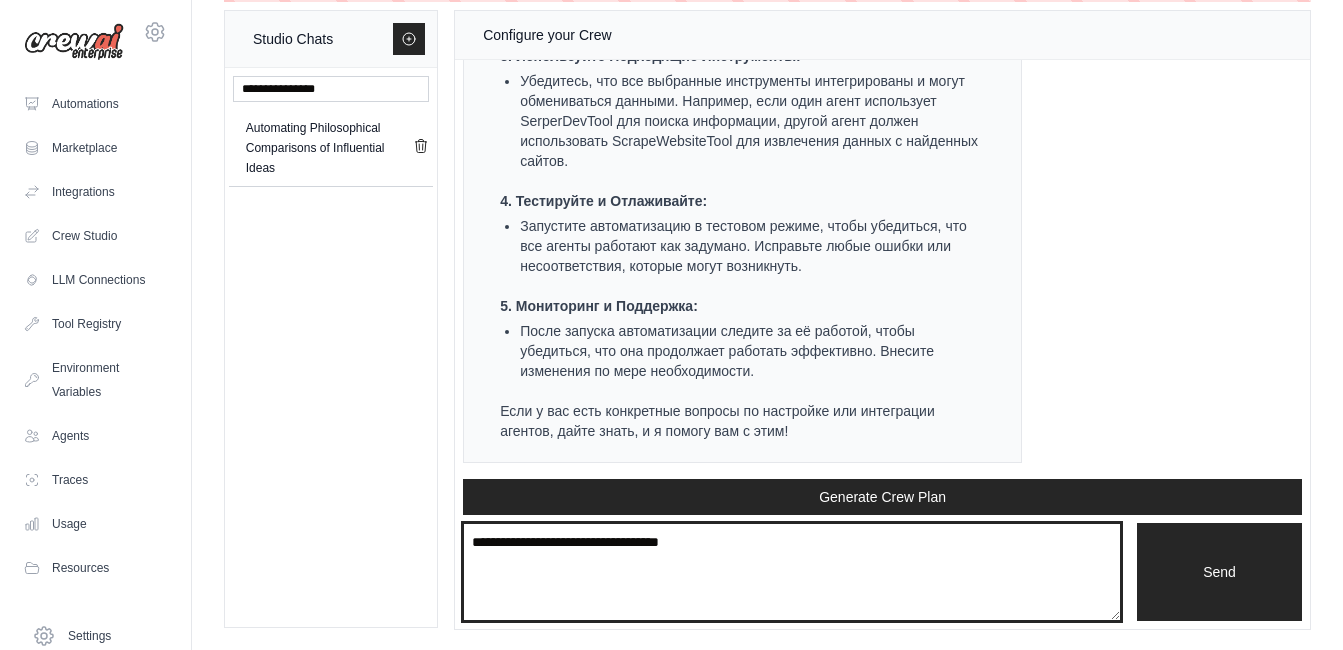 type on "**********" 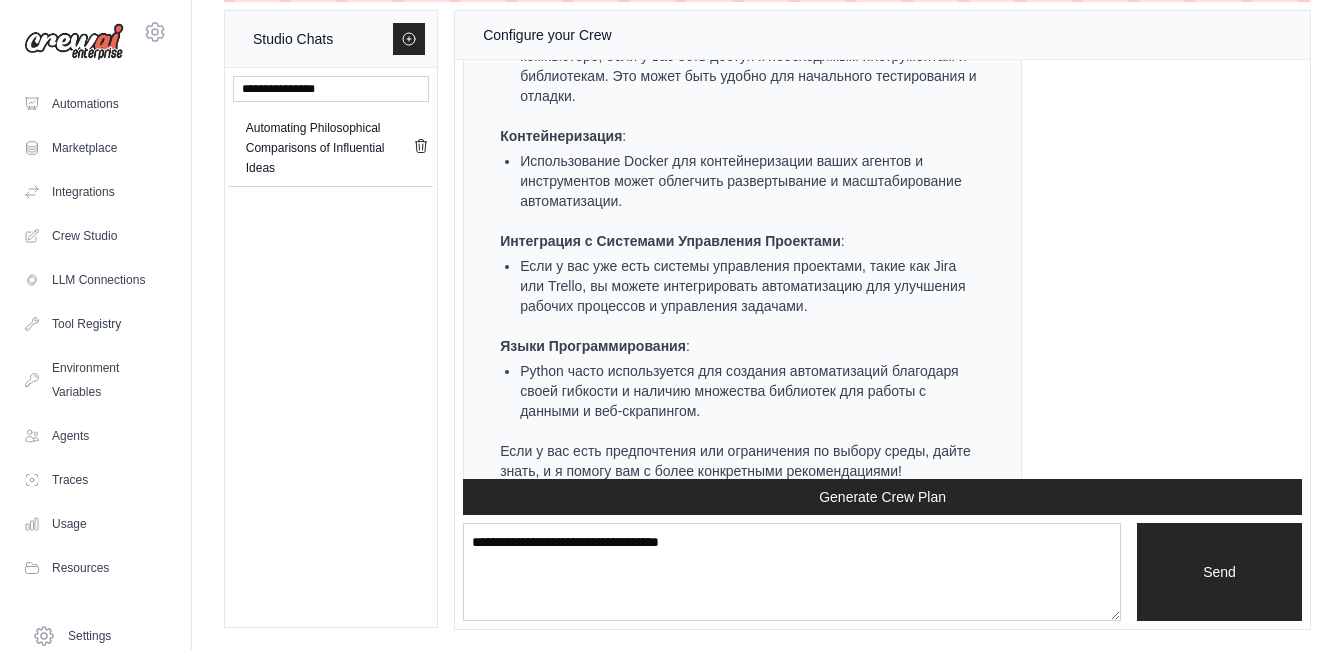 scroll, scrollTop: 6297, scrollLeft: 0, axis: vertical 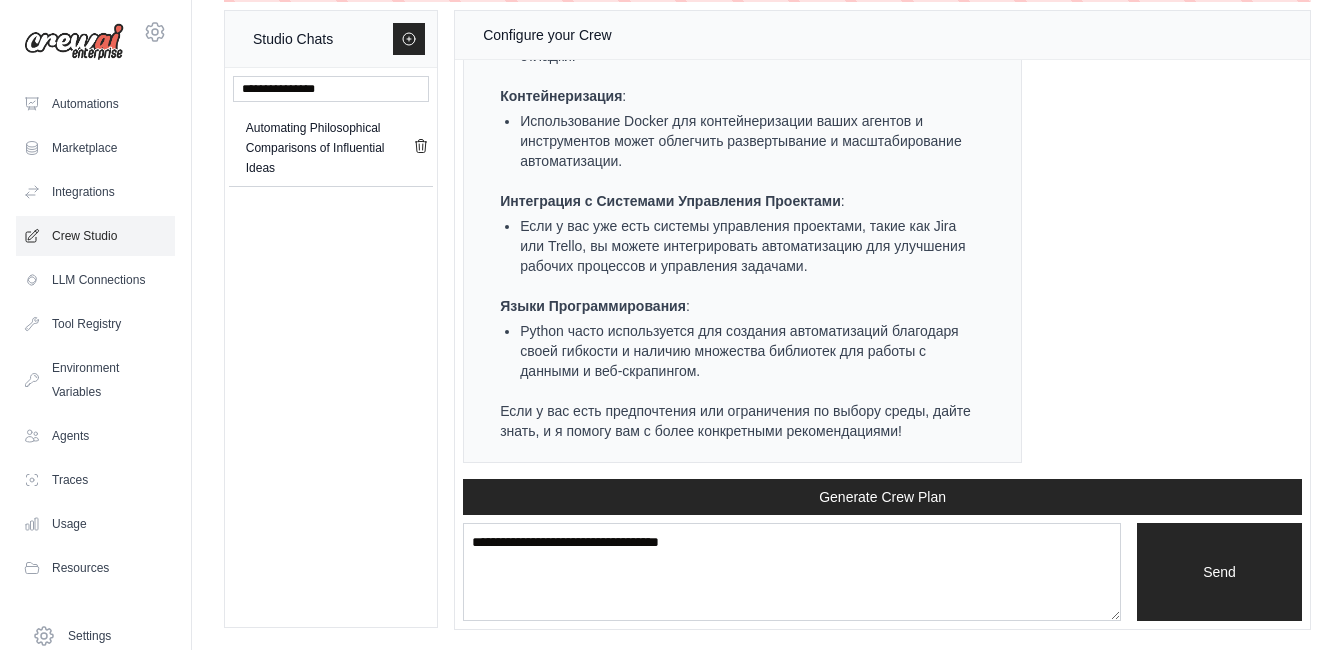 click on "Crew Studio" at bounding box center [95, 236] 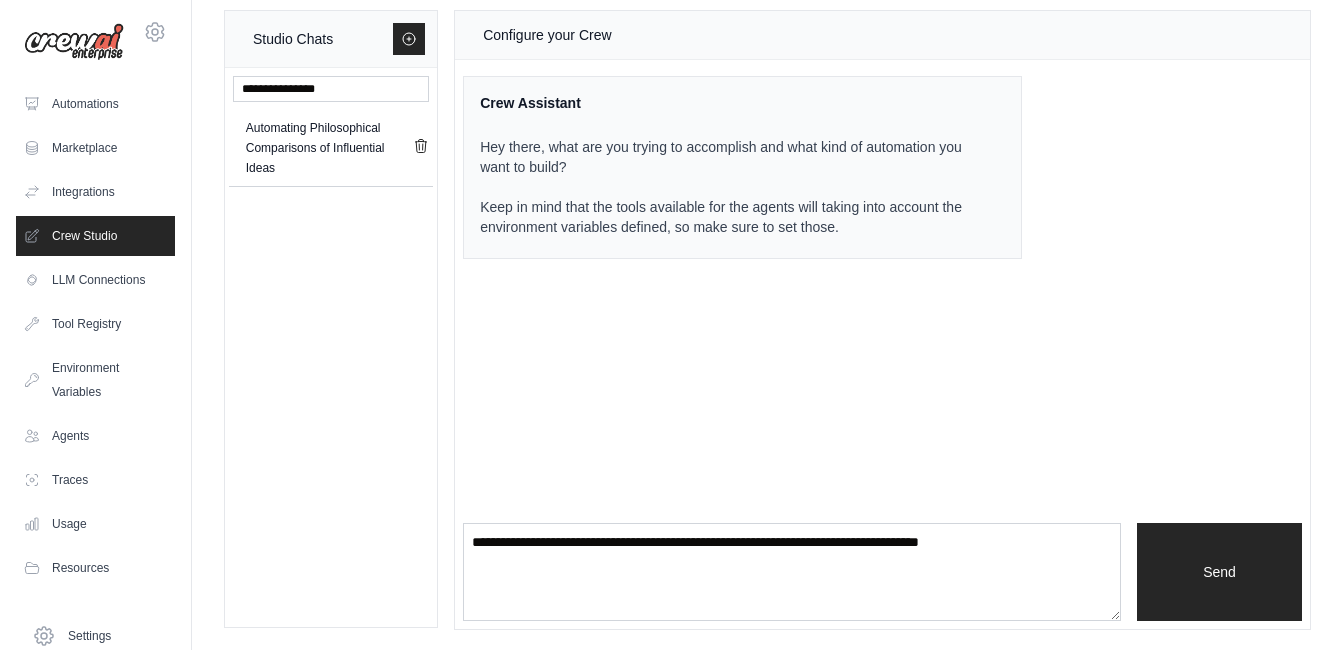 scroll, scrollTop: 0, scrollLeft: 0, axis: both 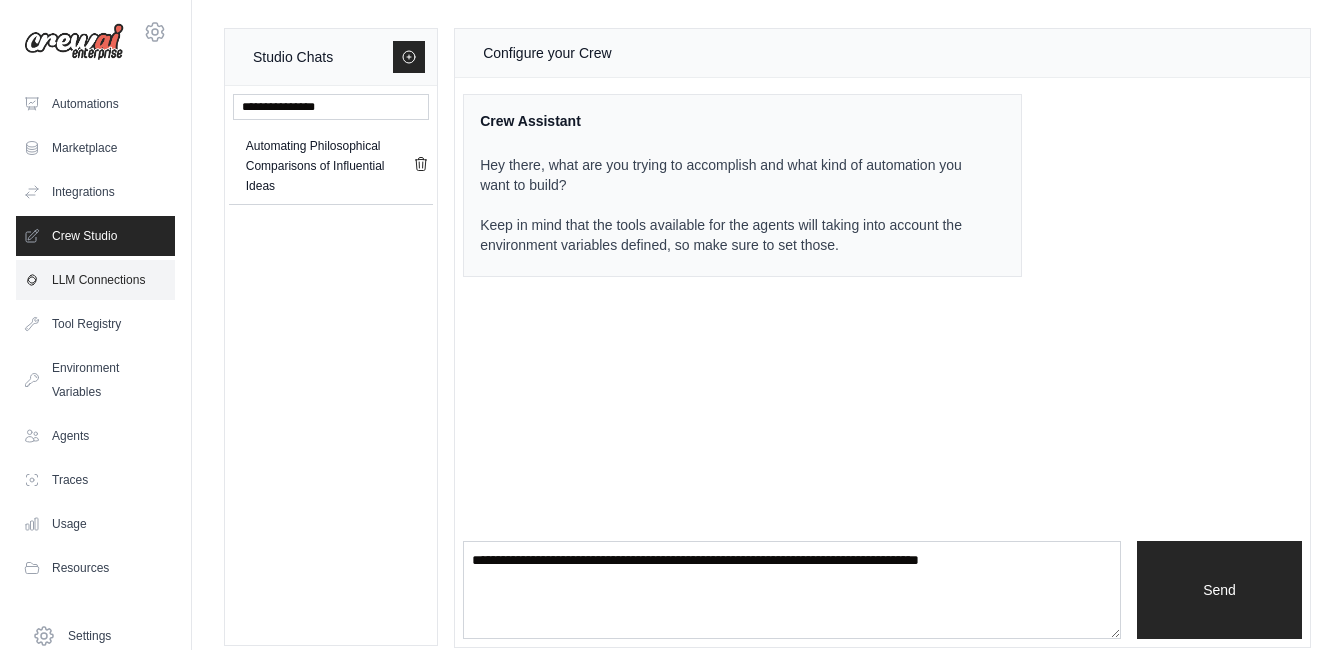 click on "LLM Connections" at bounding box center [95, 280] 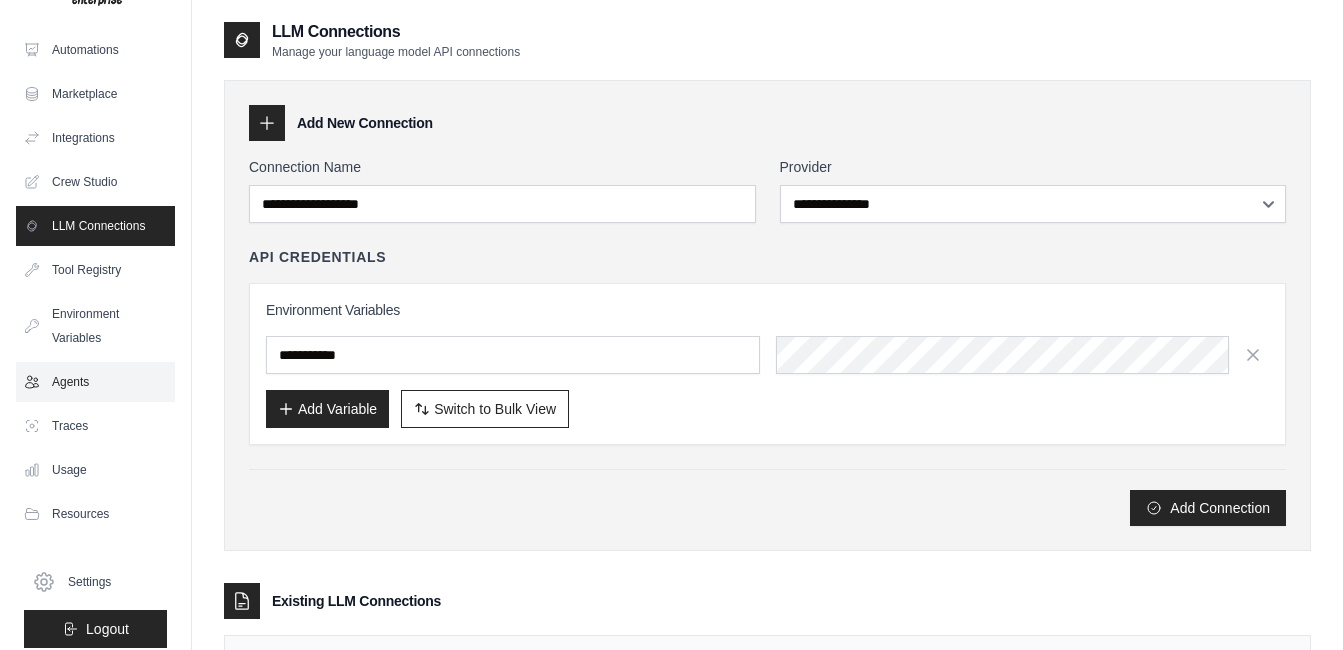 scroll, scrollTop: 68, scrollLeft: 0, axis: vertical 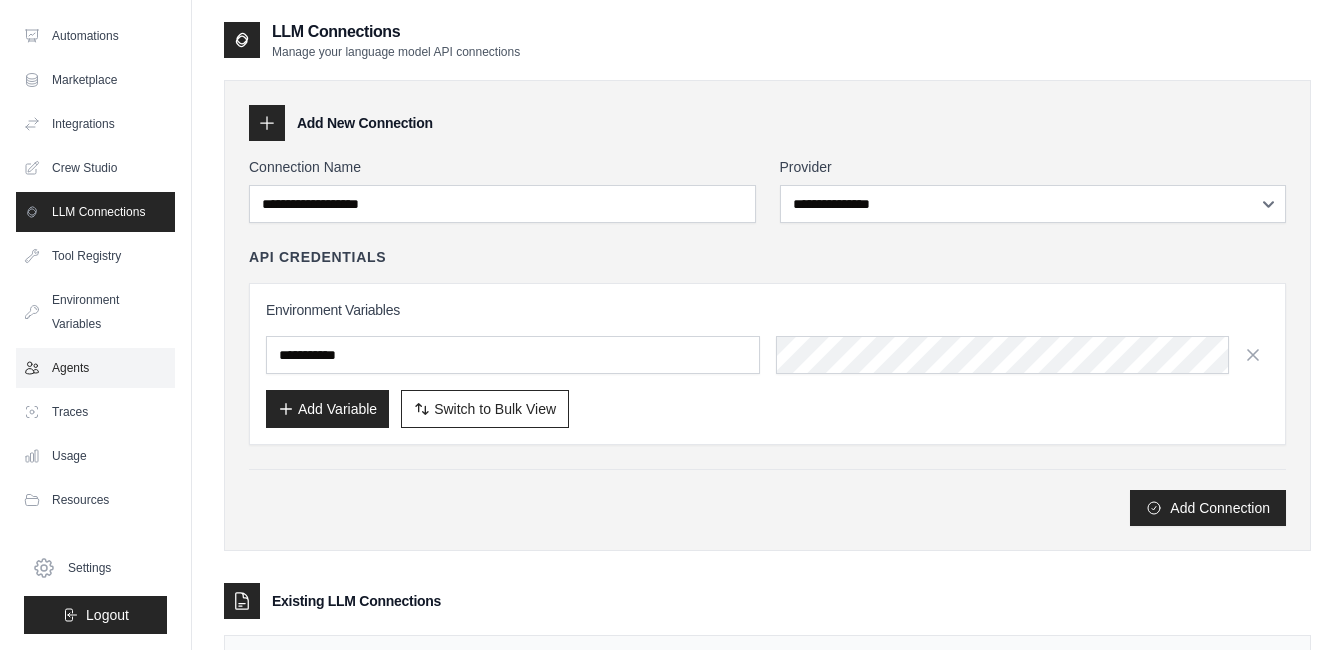 click on "Agents" at bounding box center [95, 368] 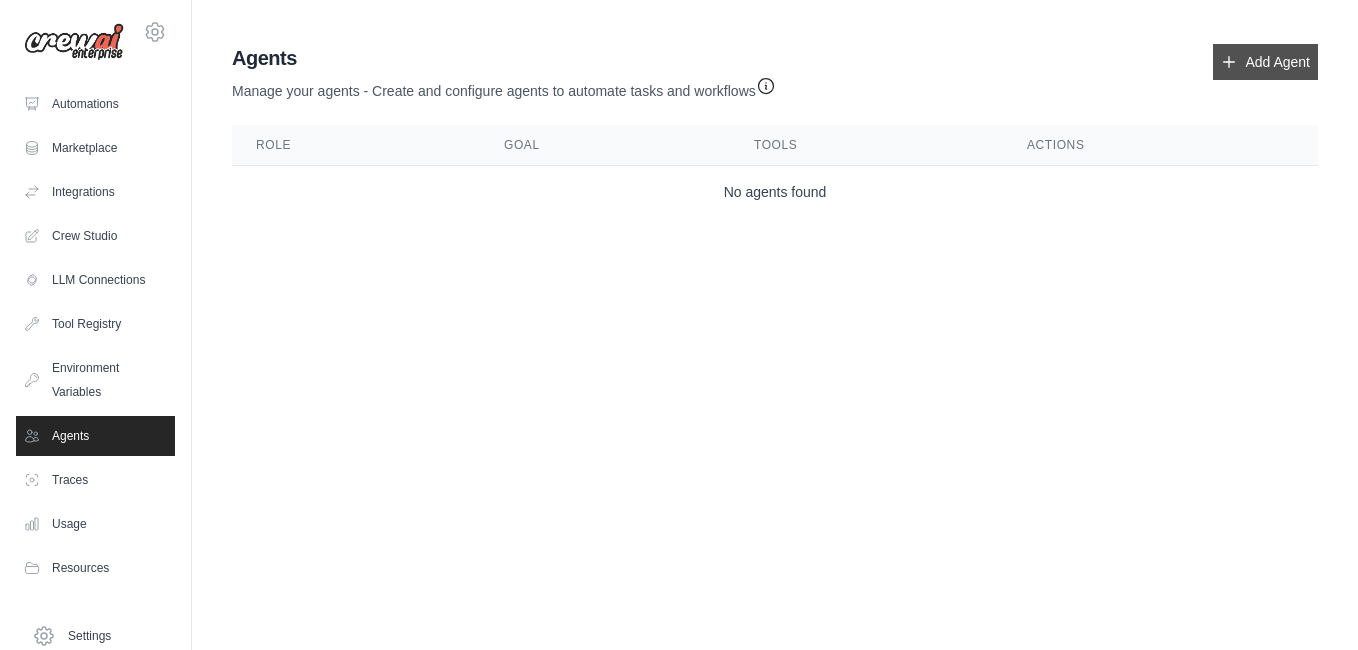 click on "Add Agent" at bounding box center [1265, 62] 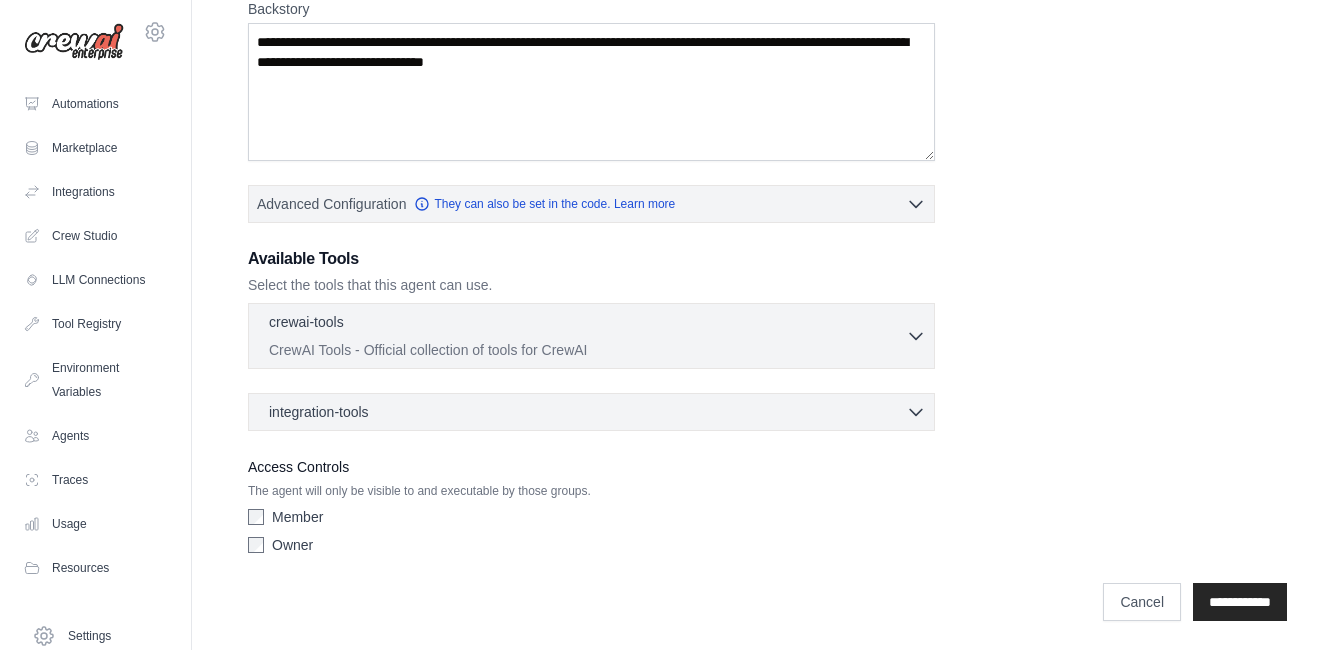 scroll, scrollTop: 333, scrollLeft: 0, axis: vertical 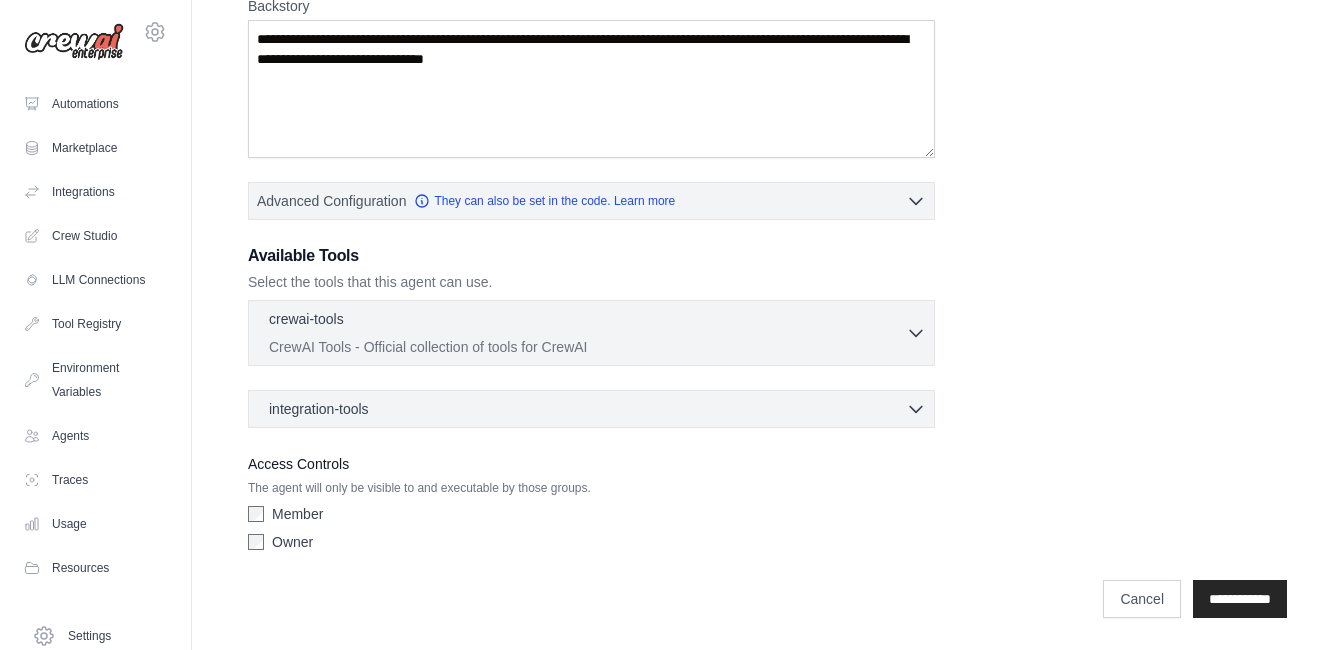 click on "crewai-tools
0 selected" at bounding box center [587, 321] 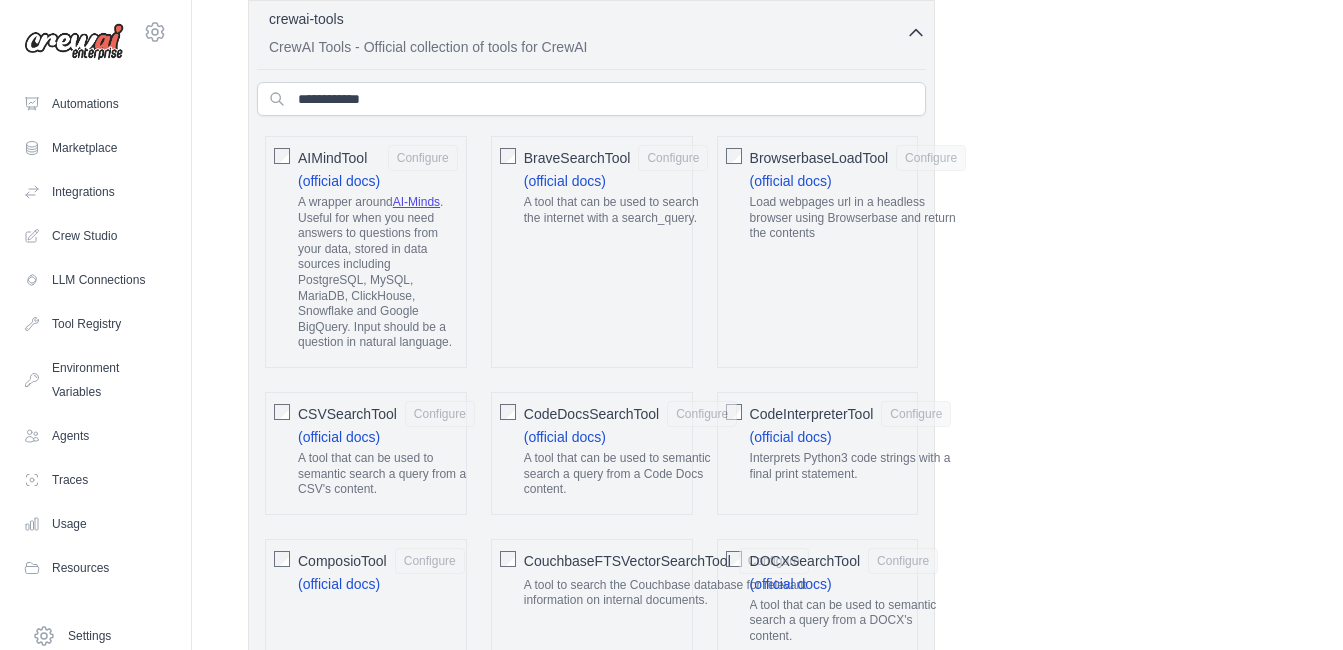 scroll, scrollTop: 733, scrollLeft: 0, axis: vertical 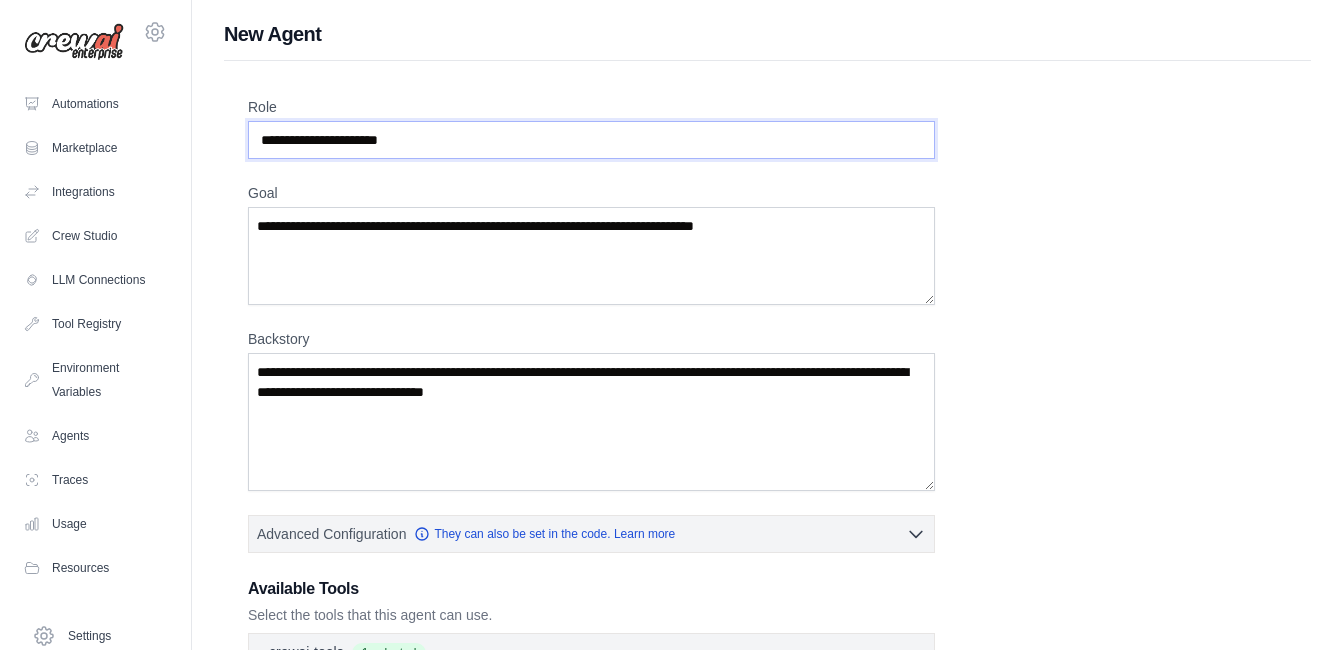 drag, startPoint x: 507, startPoint y: 136, endPoint x: 222, endPoint y: 145, distance: 285.14206 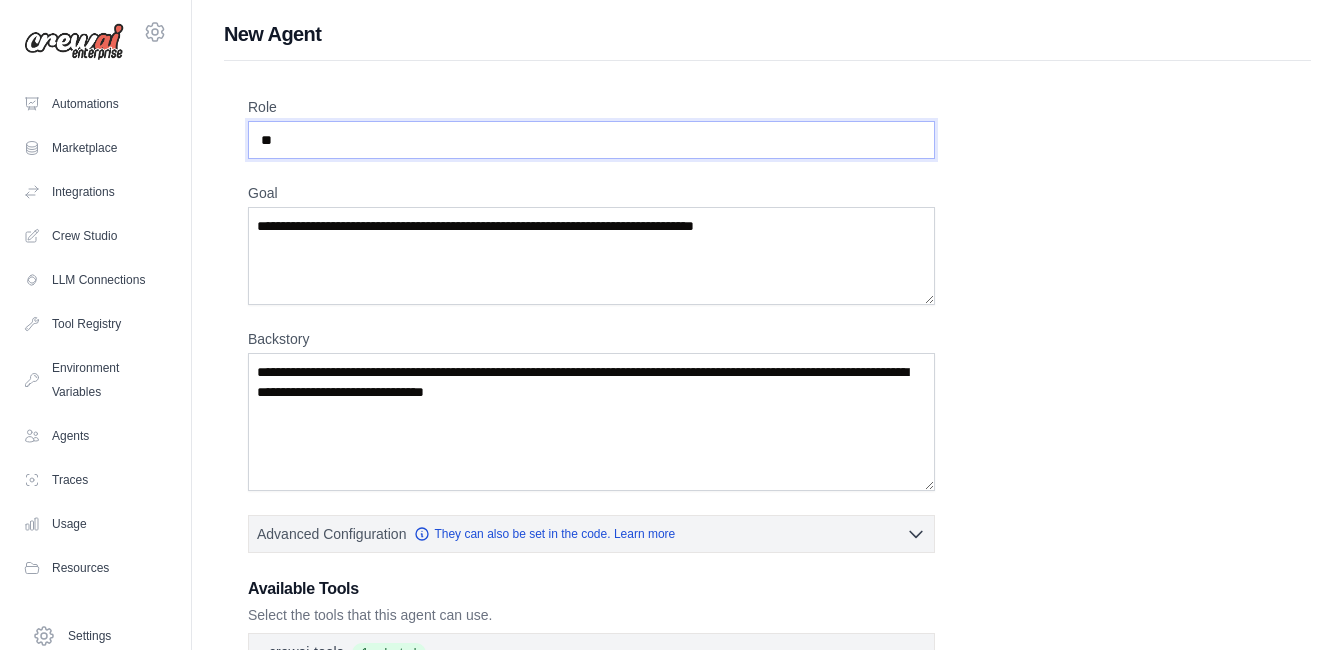 type on "*" 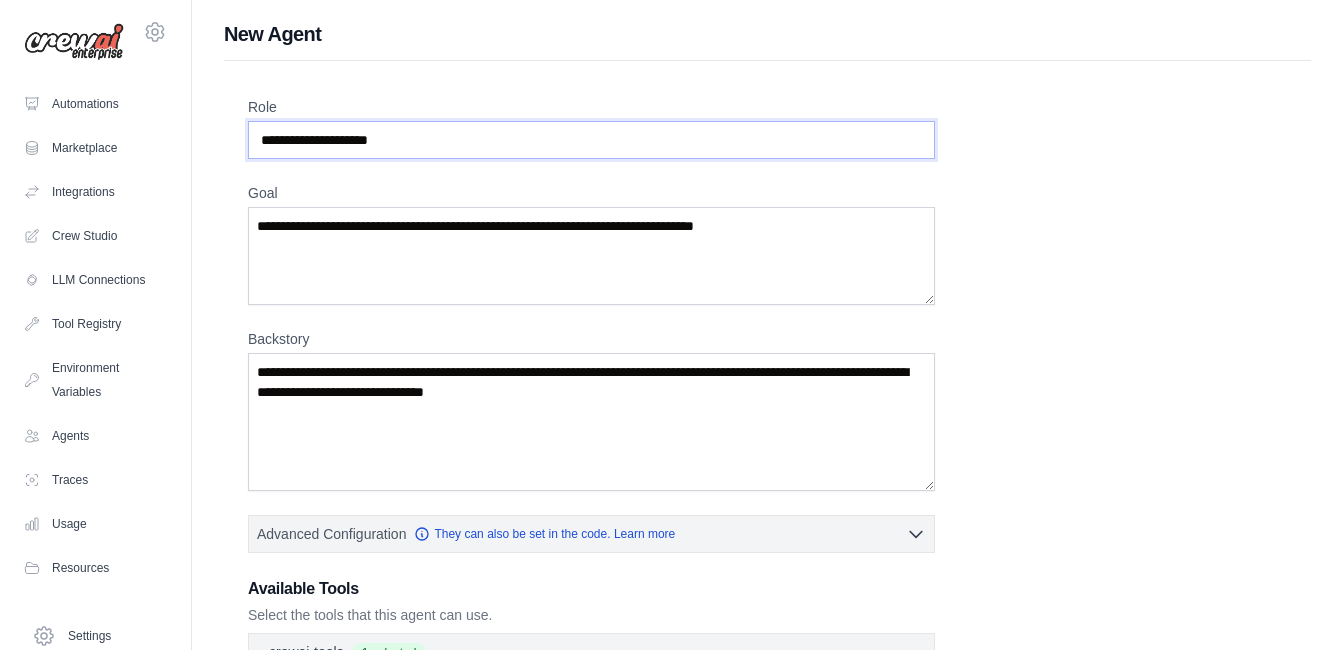 type on "**********" 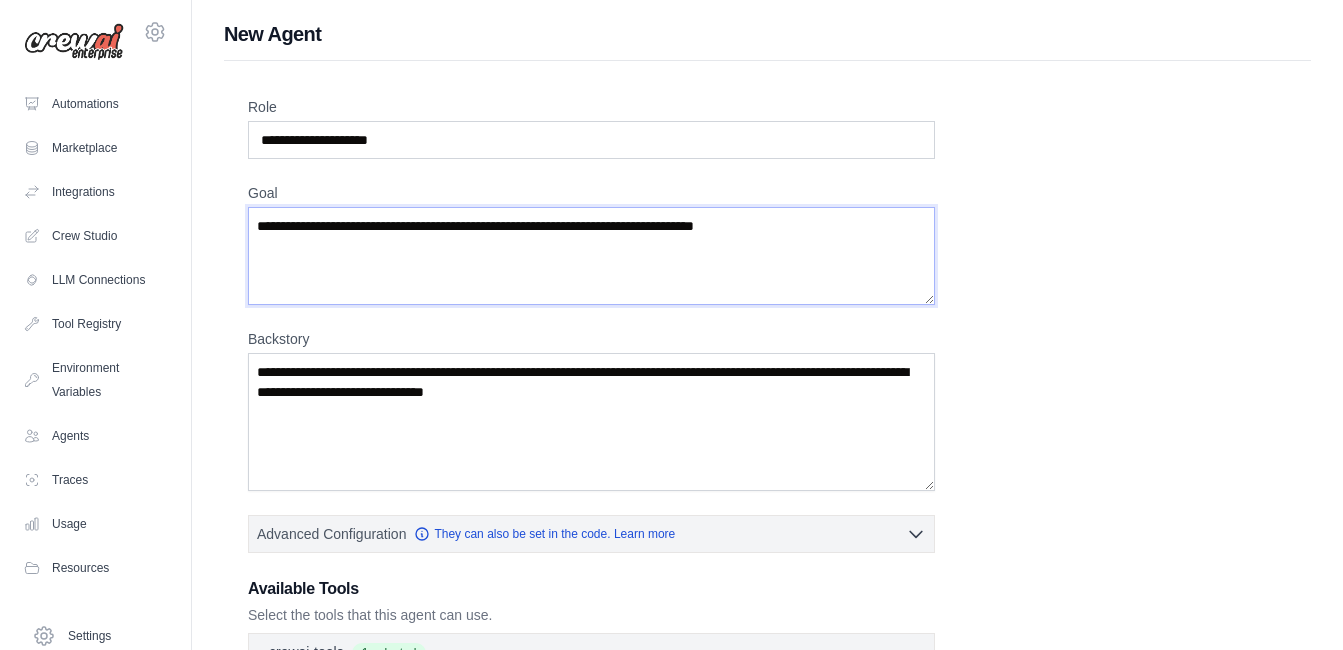click on "Goal" at bounding box center [591, 256] 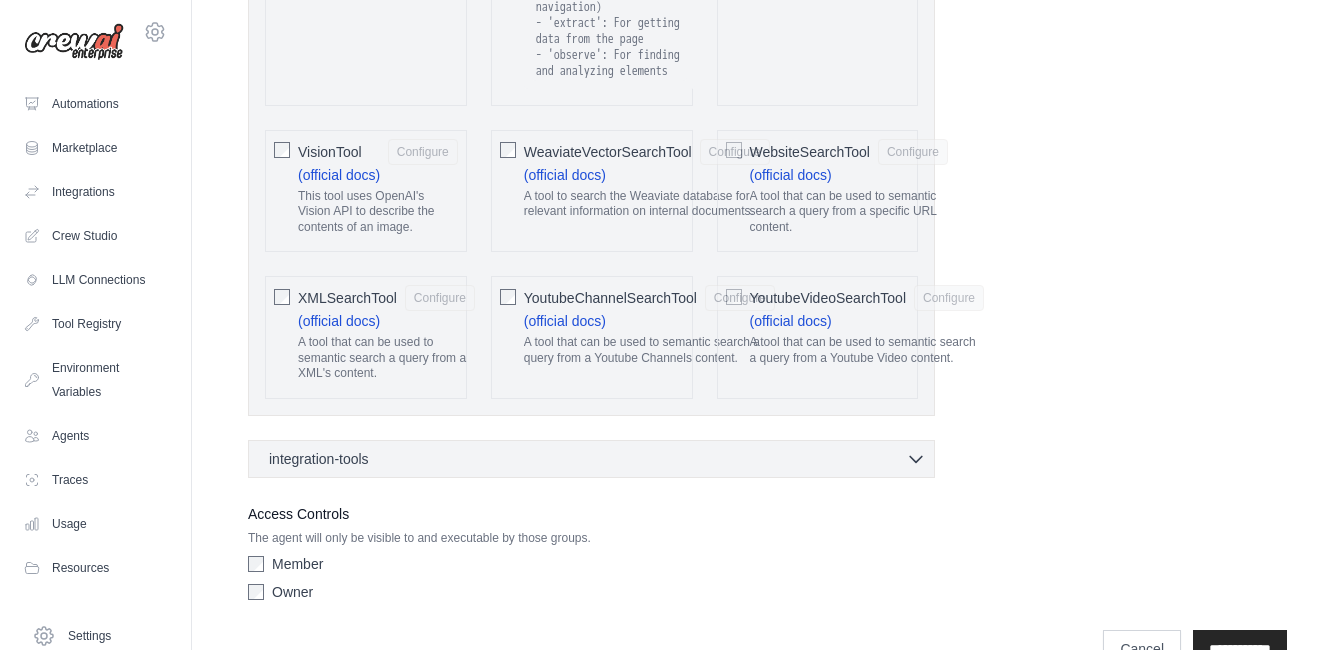 scroll, scrollTop: 4329, scrollLeft: 0, axis: vertical 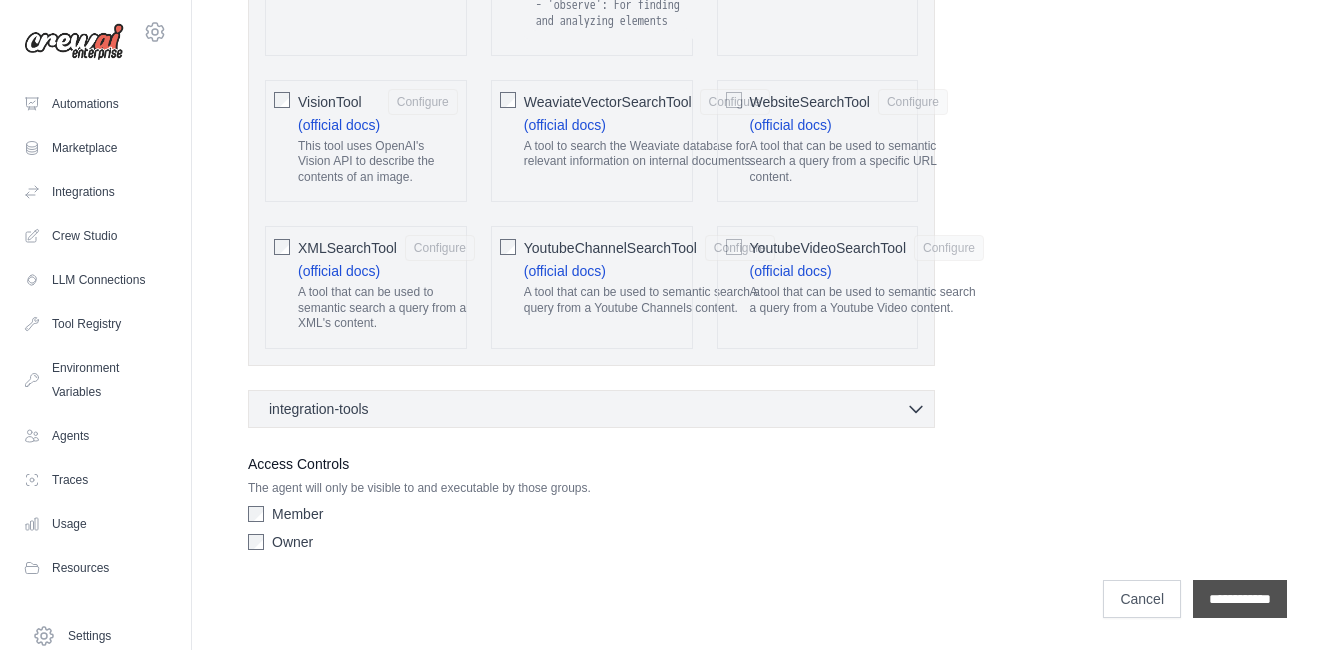 click on "**********" at bounding box center (1240, 599) 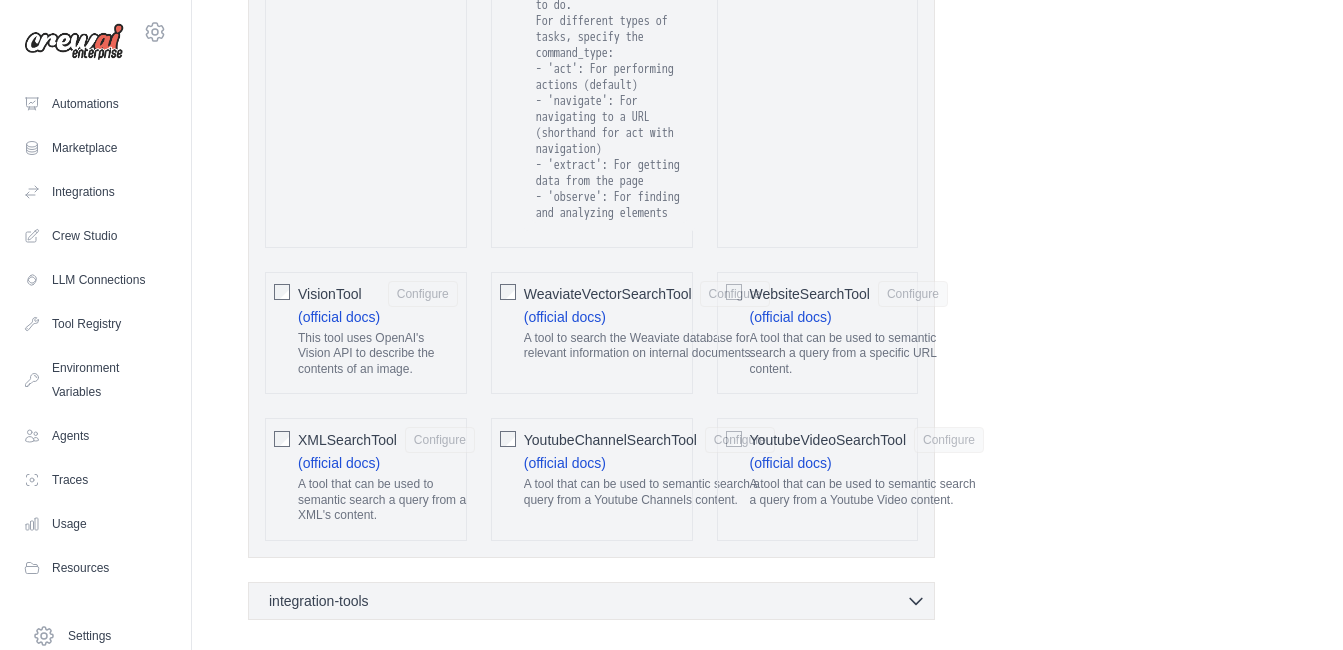 scroll, scrollTop: 4329, scrollLeft: 0, axis: vertical 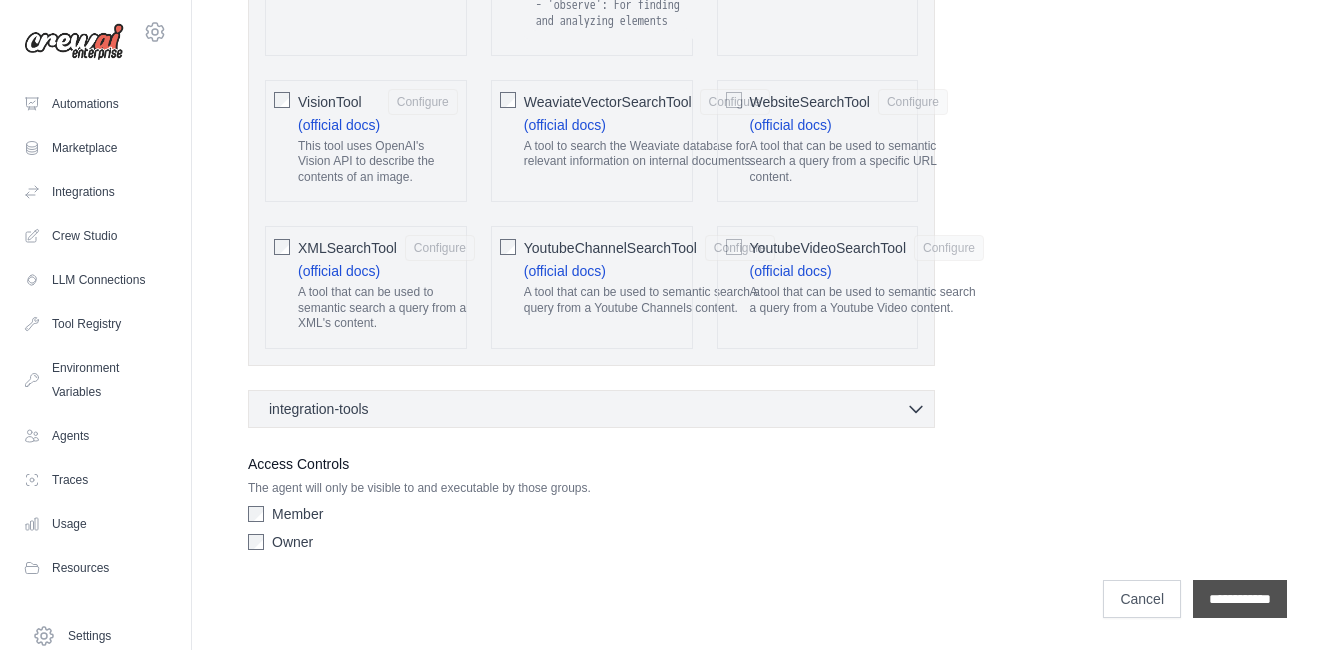 click on "**********" at bounding box center (1240, 599) 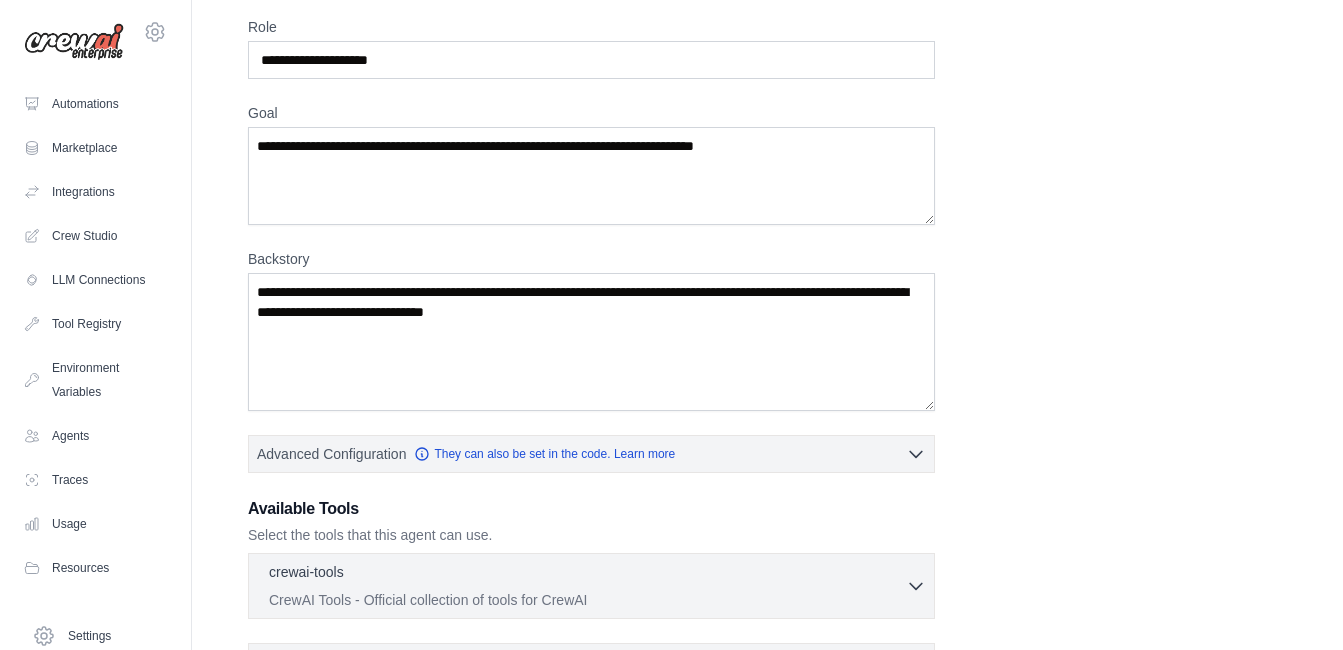 scroll, scrollTop: 100, scrollLeft: 0, axis: vertical 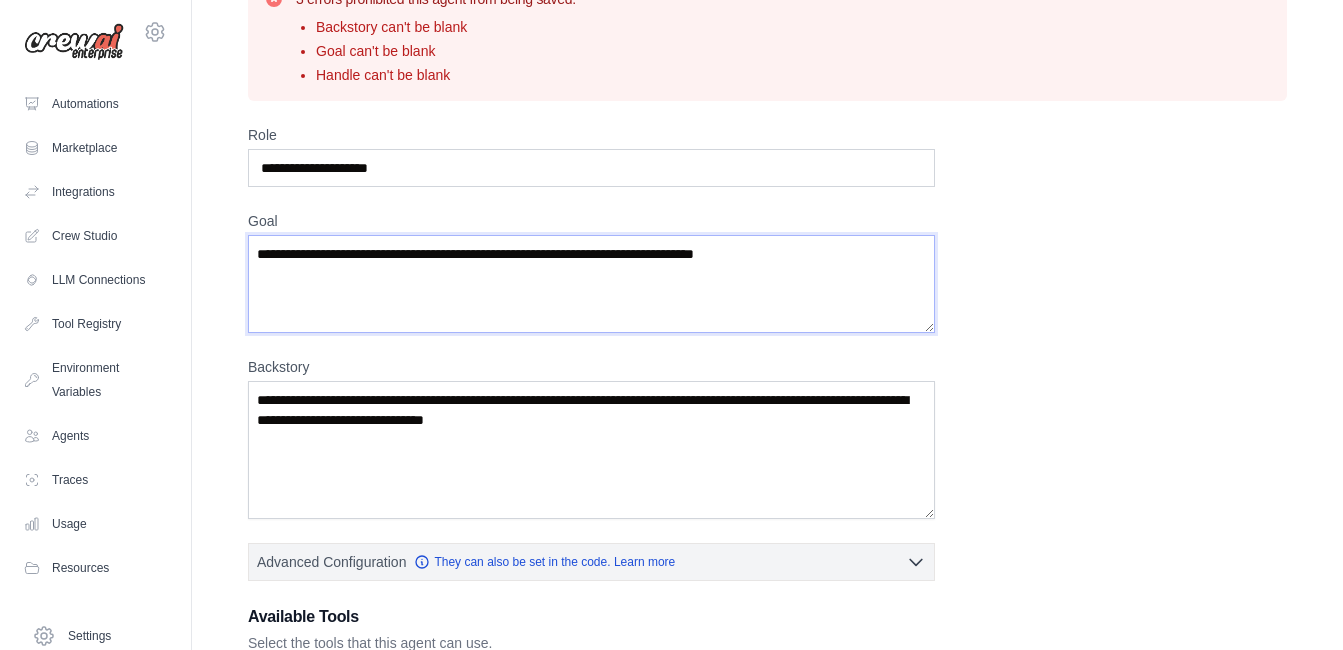 click on "Goal" at bounding box center (591, 284) 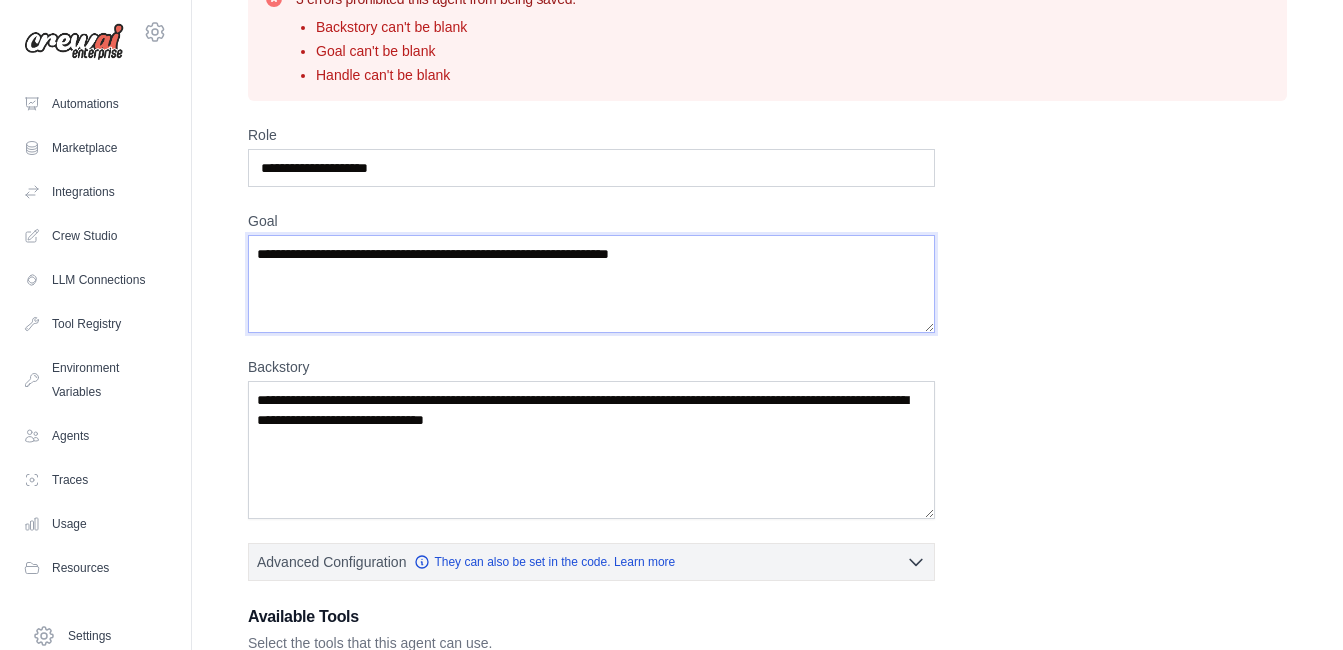 type on "**********" 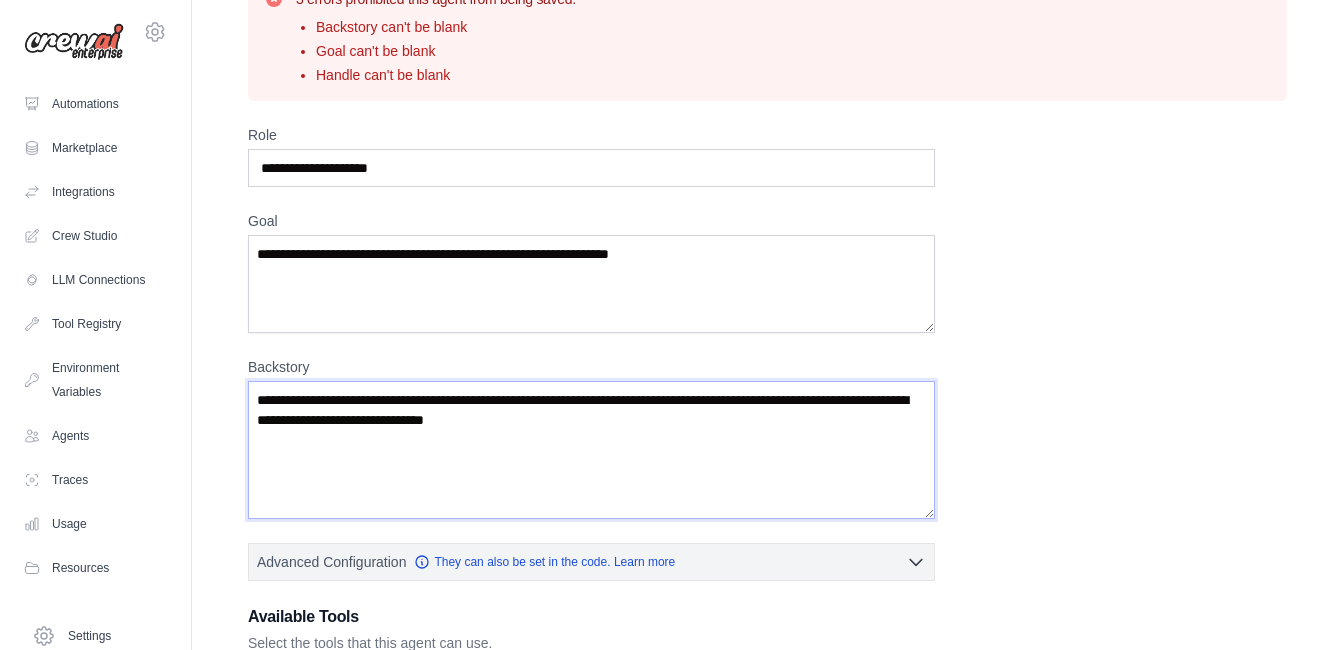 click on "Backstory" at bounding box center [591, 450] 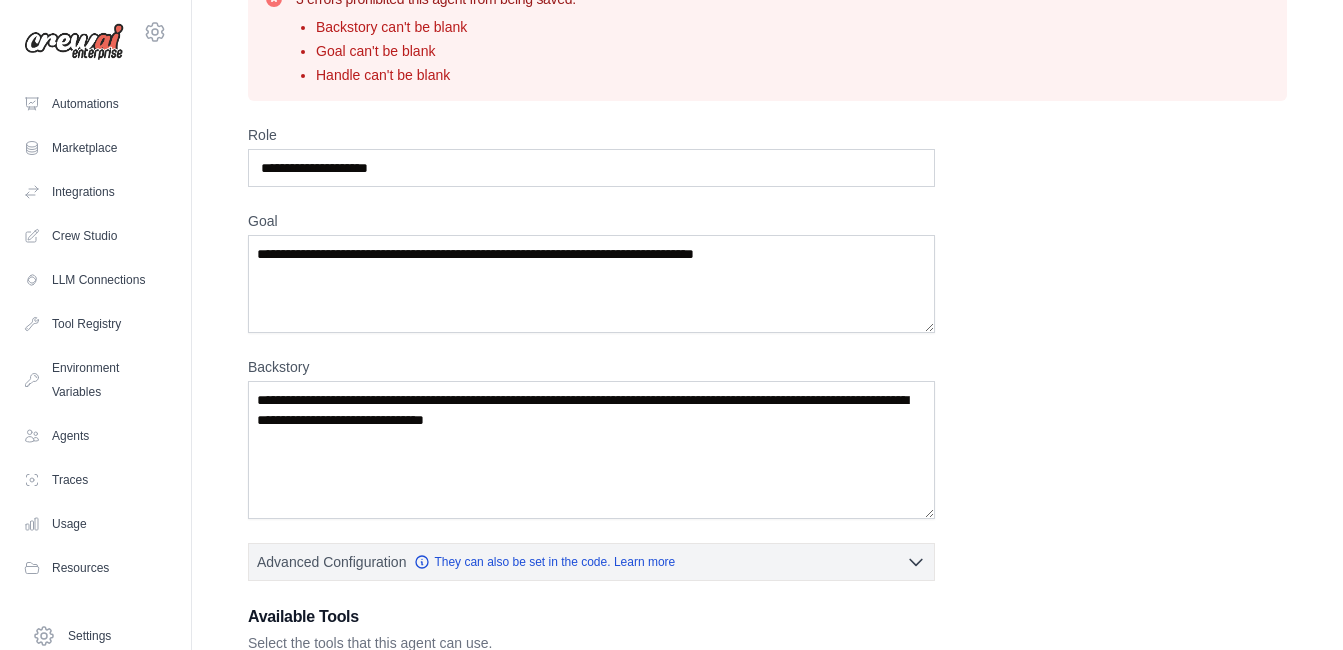 scroll, scrollTop: 0, scrollLeft: 0, axis: both 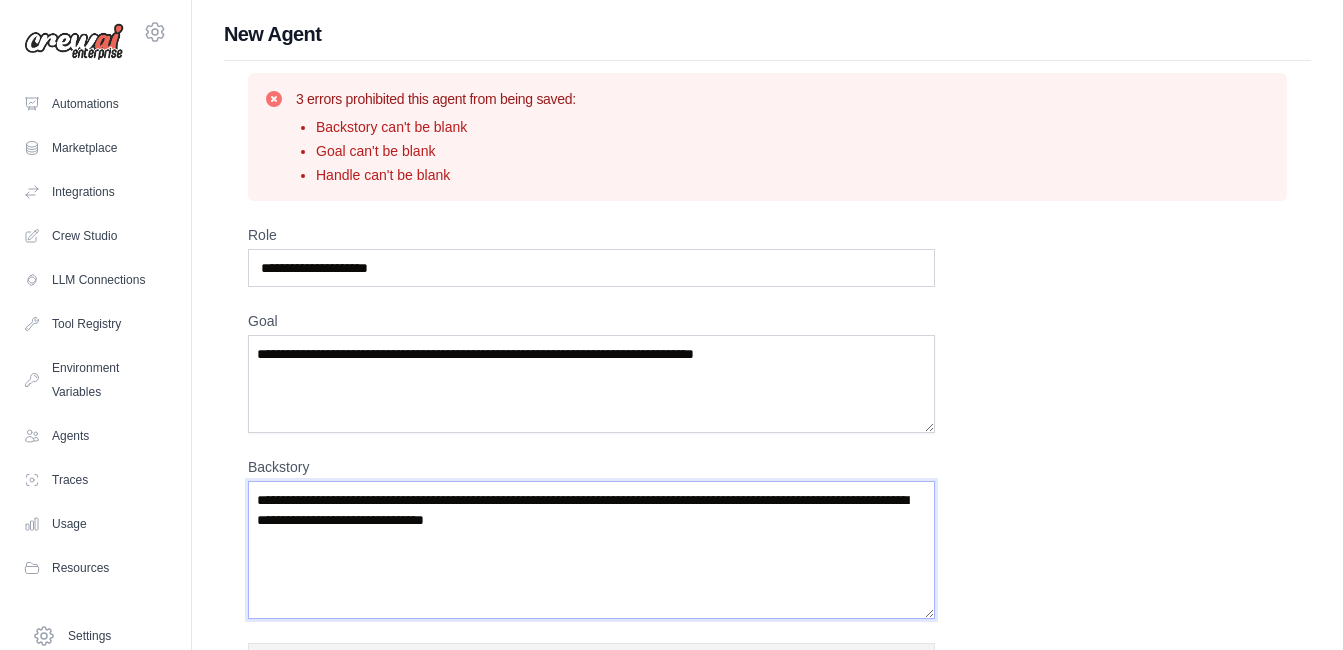 click on "Backstory" at bounding box center [591, 550] 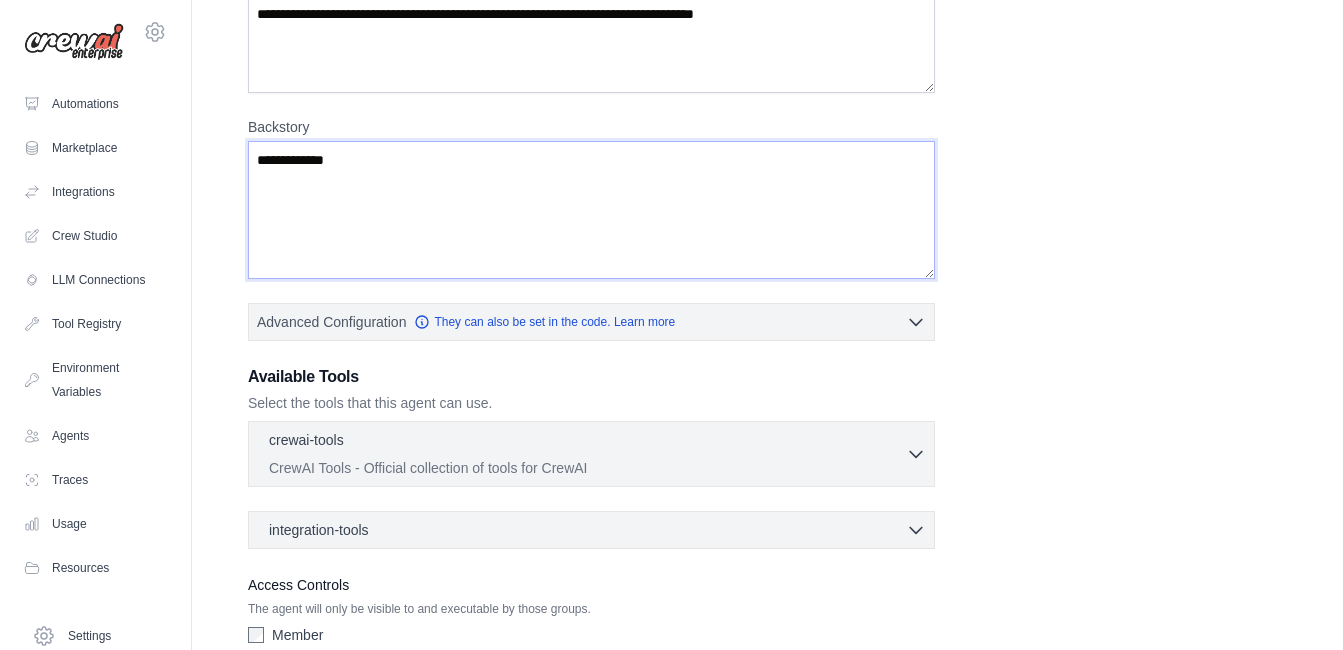 scroll, scrollTop: 461, scrollLeft: 0, axis: vertical 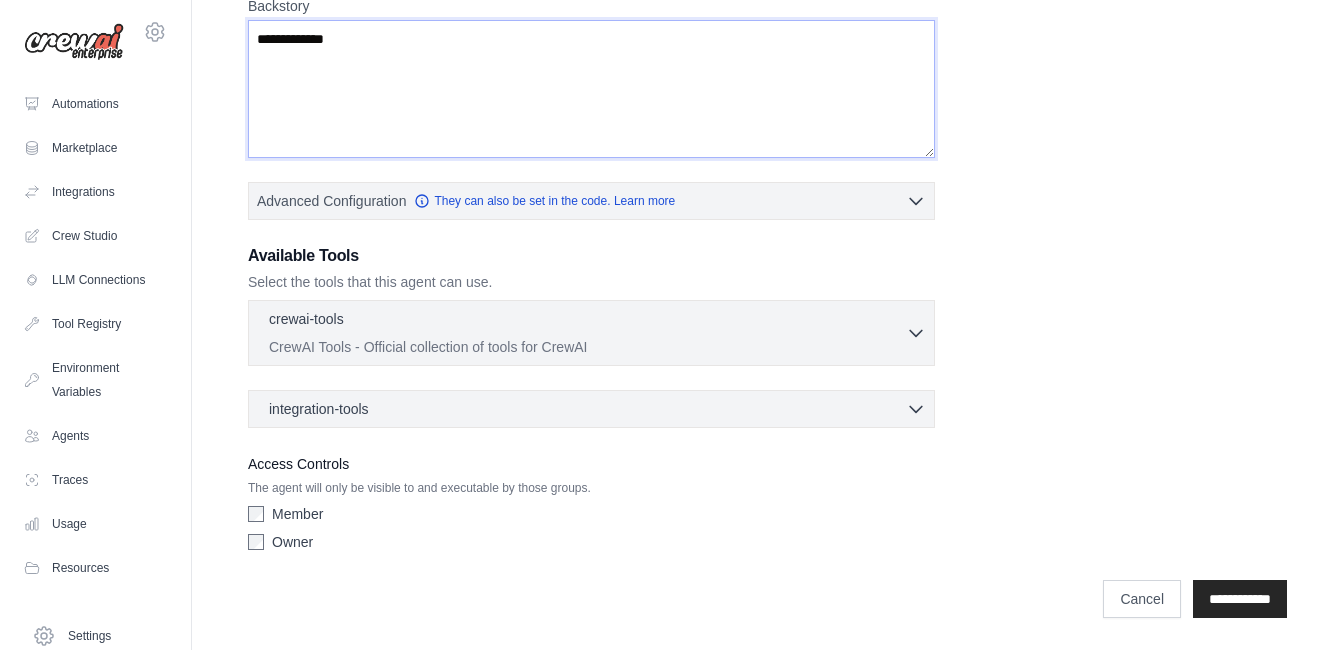 type on "**********" 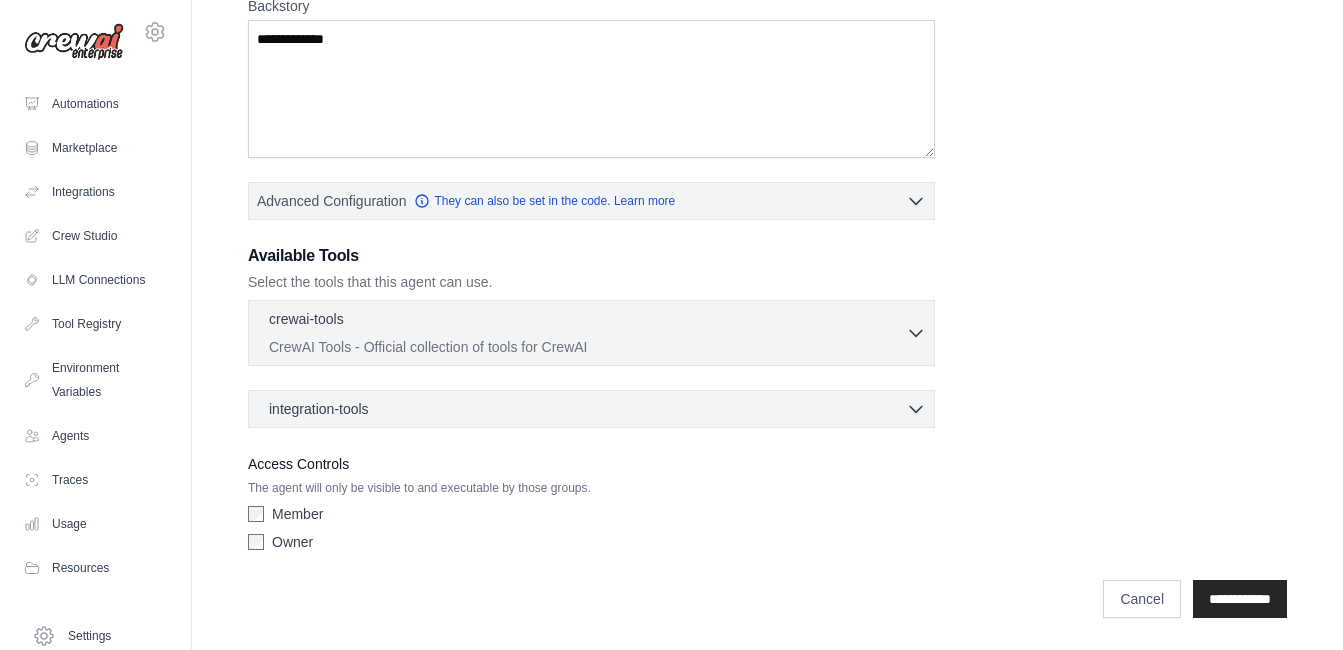 click on "**********" at bounding box center (767, 162) 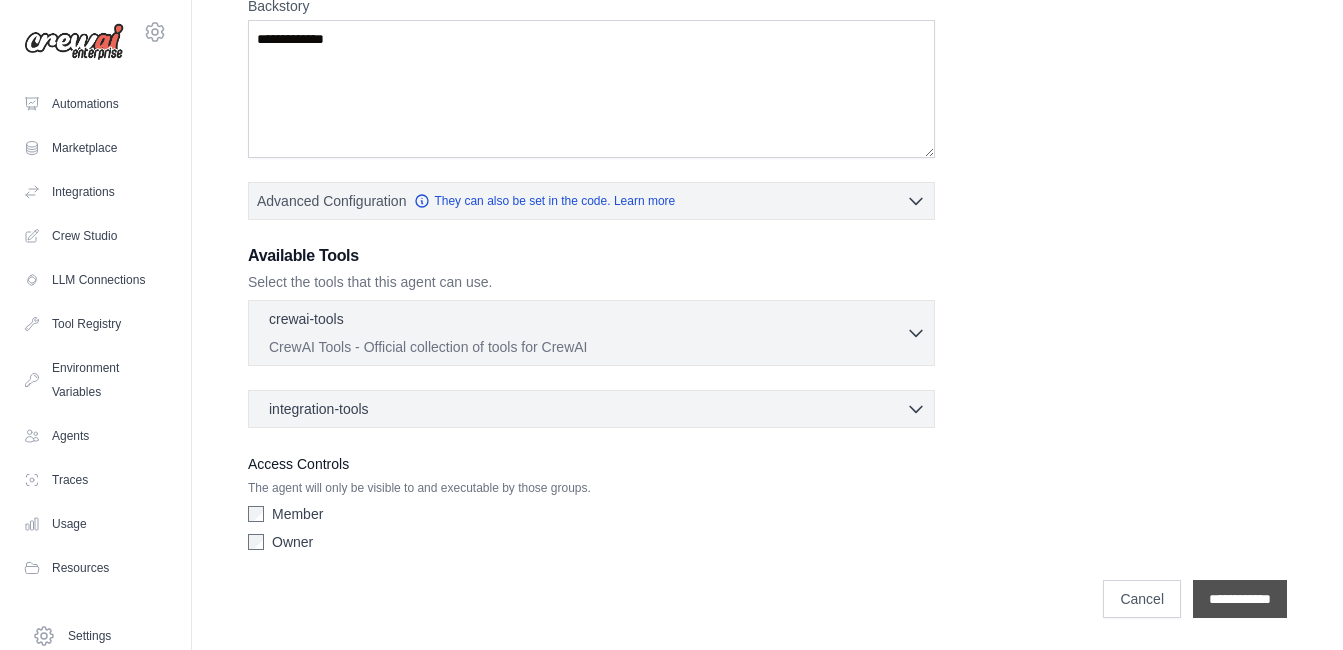click on "**********" at bounding box center [1240, 599] 